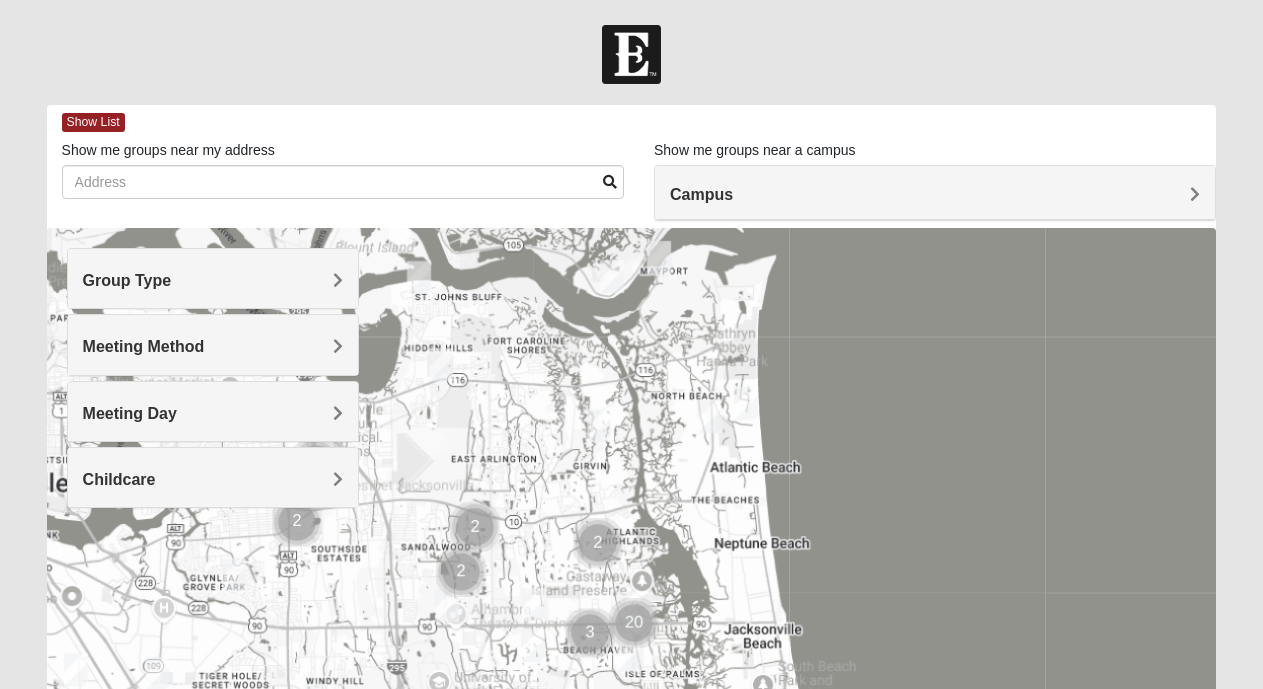 scroll, scrollTop: 0, scrollLeft: 0, axis: both 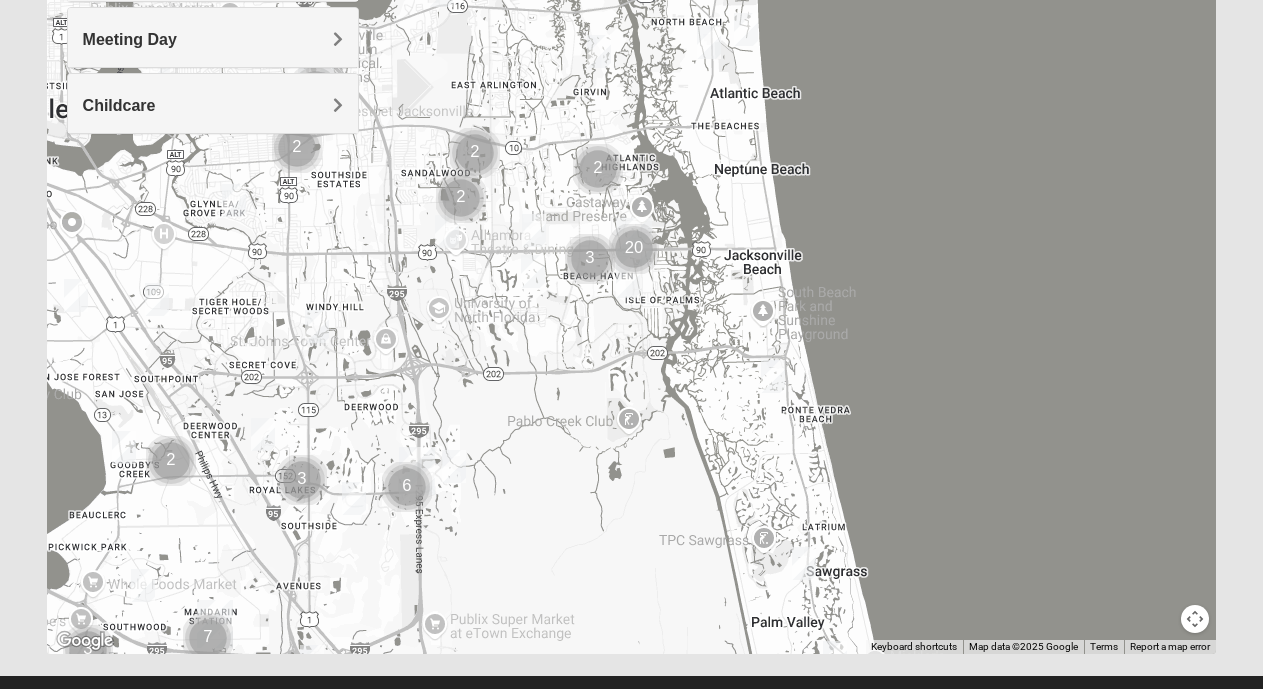 click at bounding box center [773, 376] 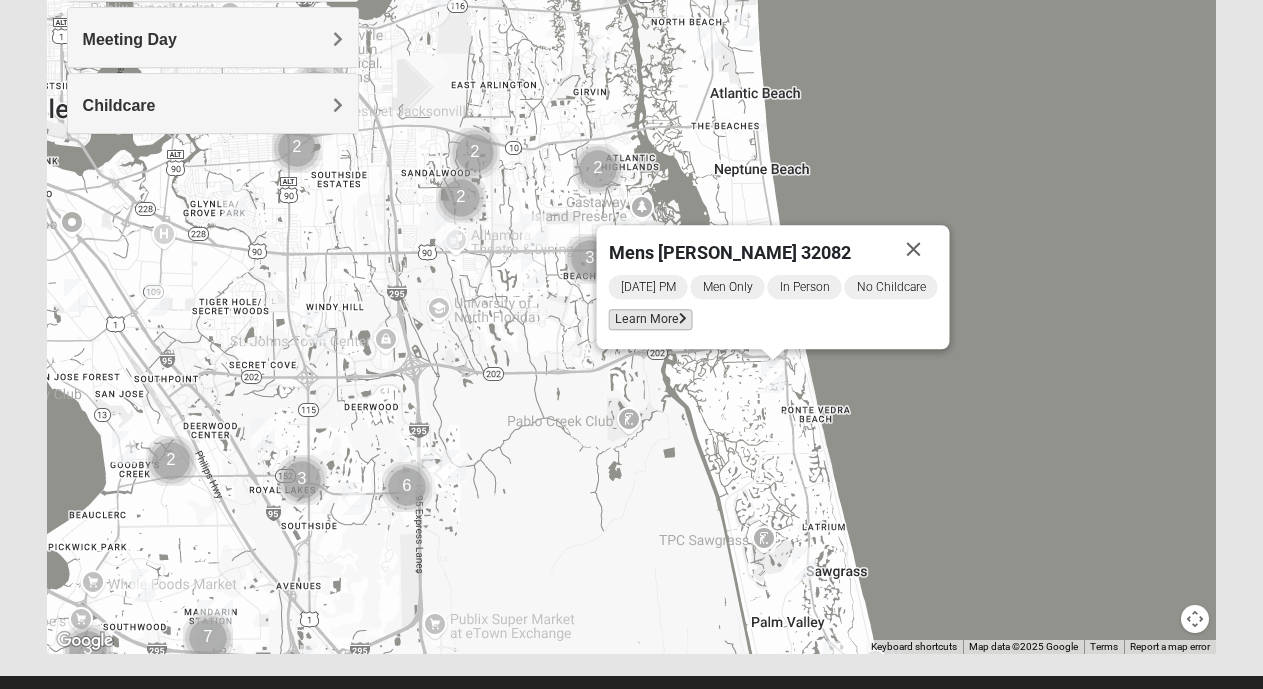 click on "Learn More" at bounding box center (650, 319) 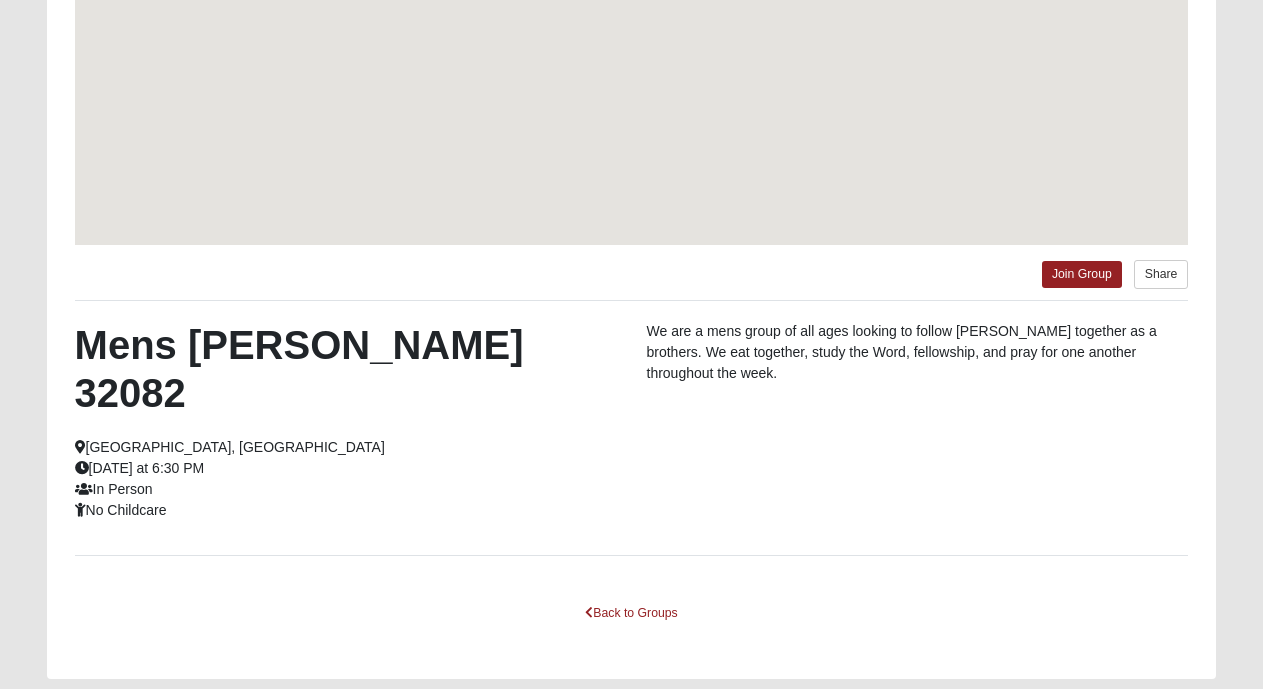 scroll, scrollTop: 286, scrollLeft: 0, axis: vertical 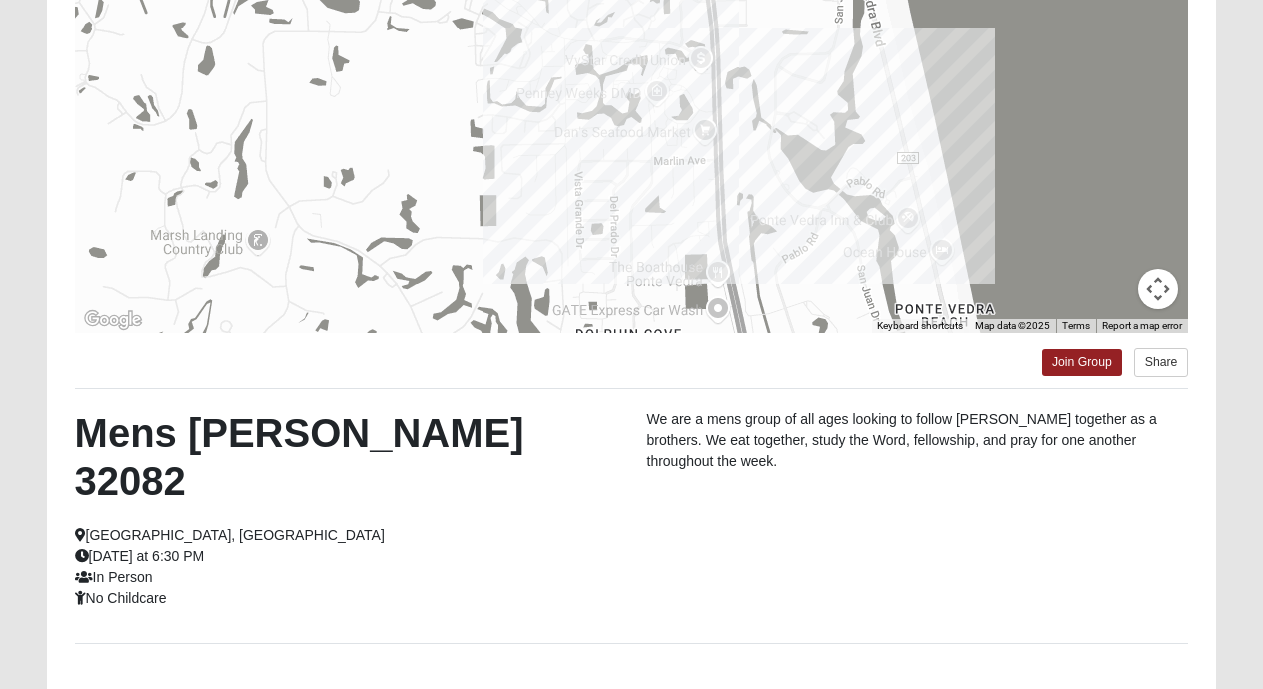 click at bounding box center [632, 133] 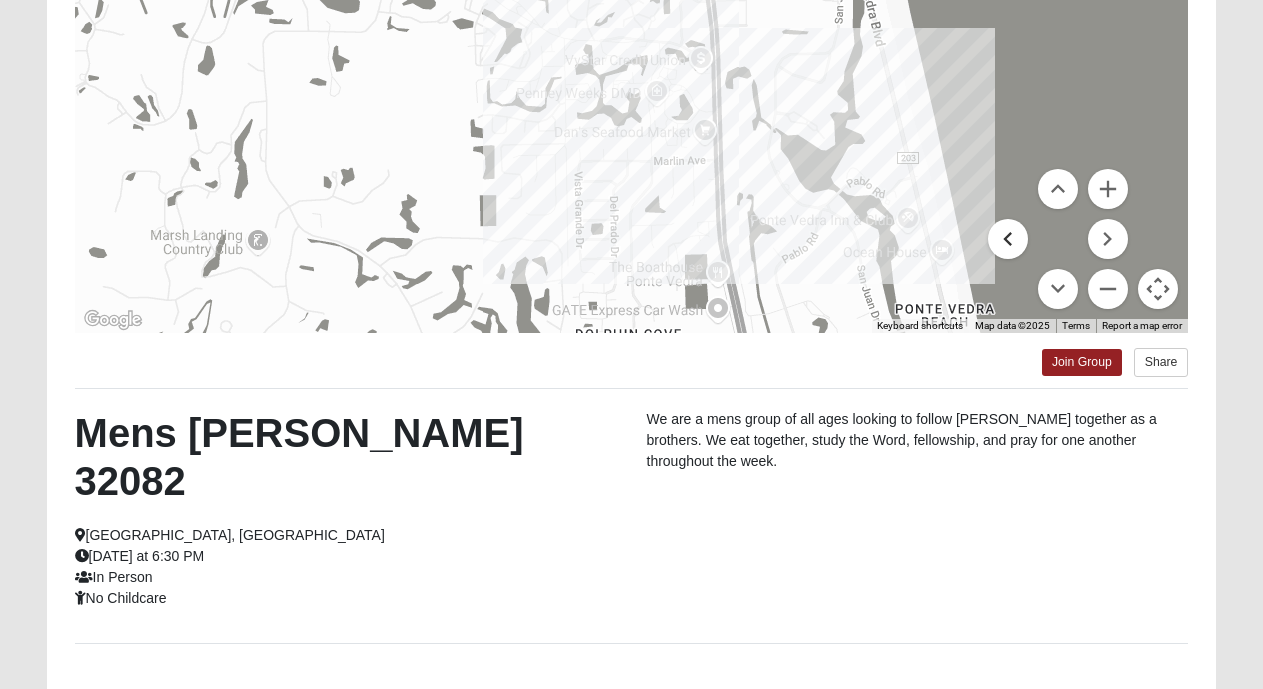 click at bounding box center (1008, 239) 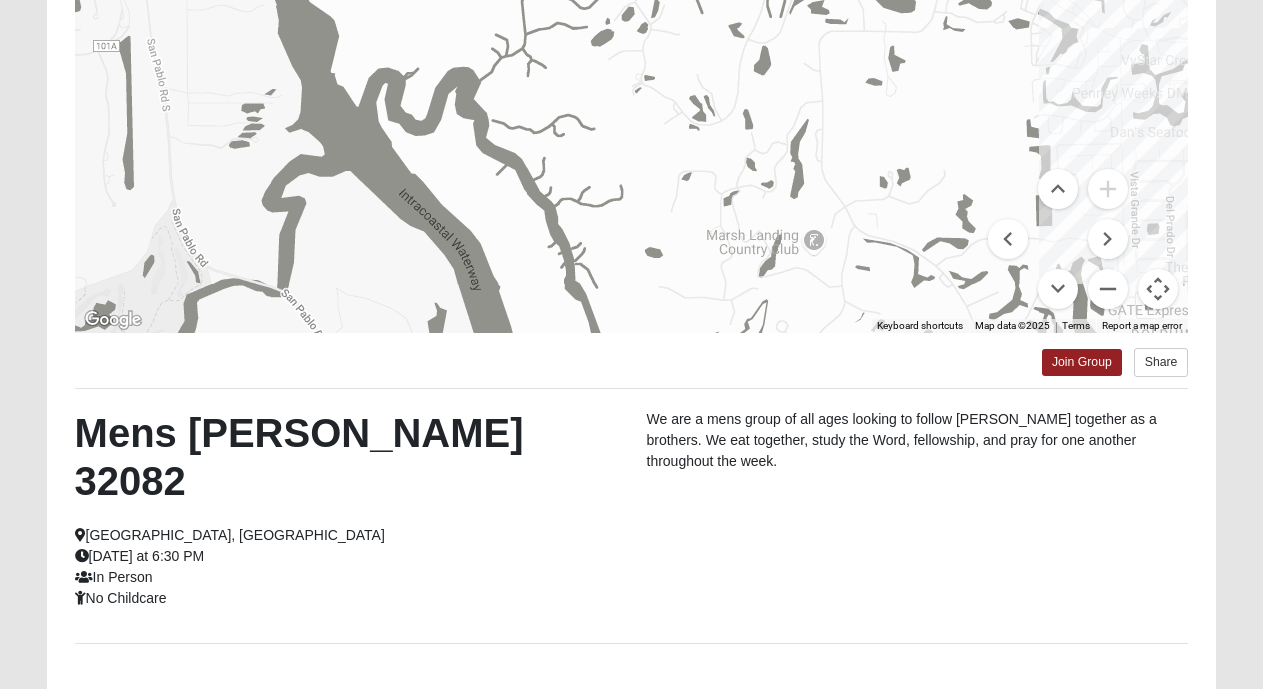 click at bounding box center (1158, 289) 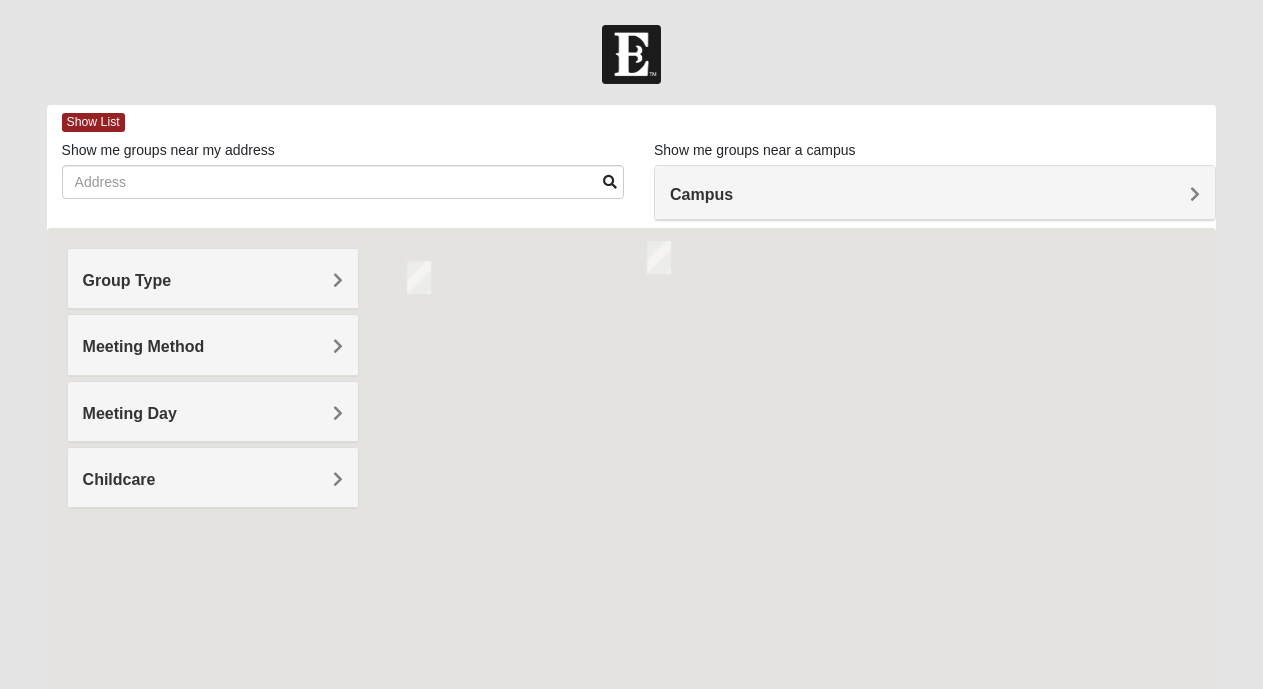 scroll, scrollTop: 0, scrollLeft: 0, axis: both 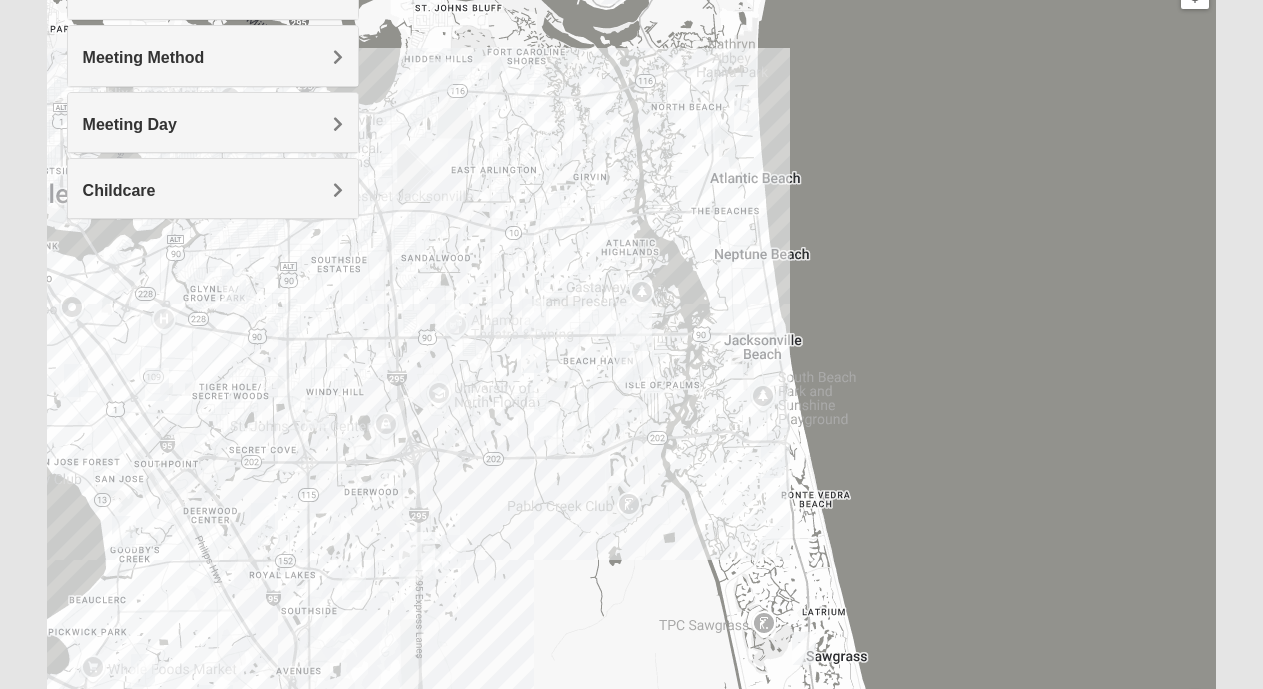 click at bounding box center (628, 366) 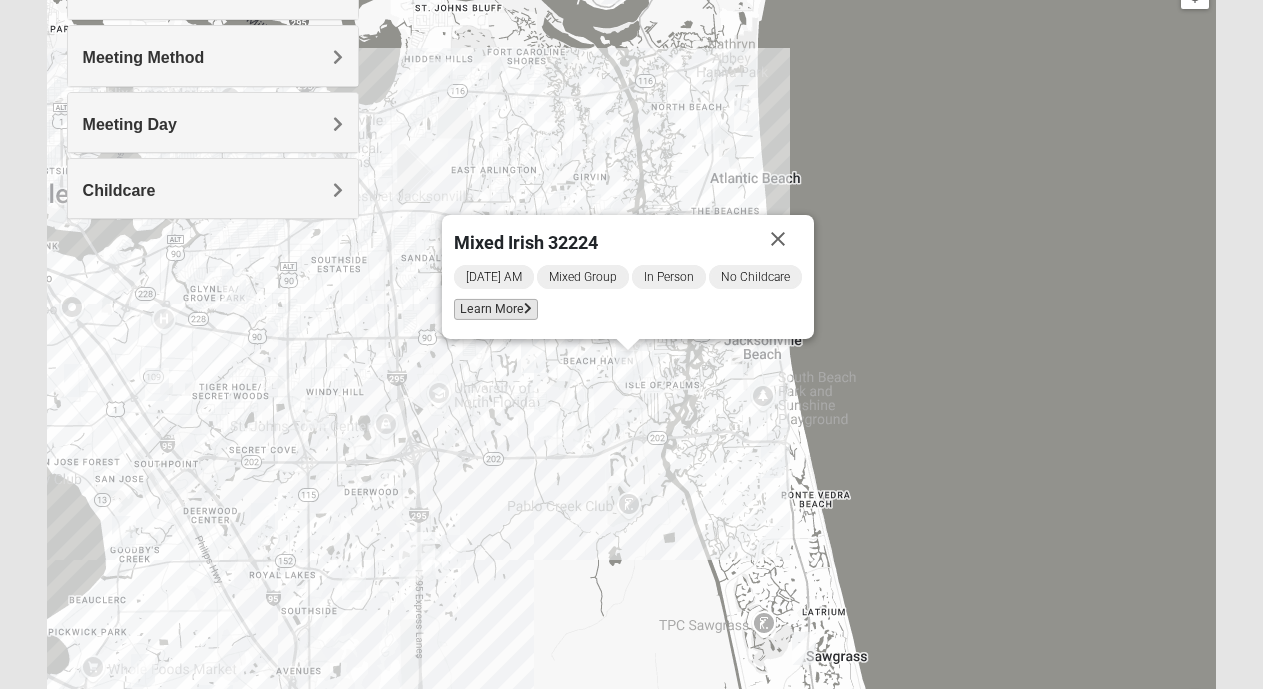 click on "Learn More" at bounding box center (496, 309) 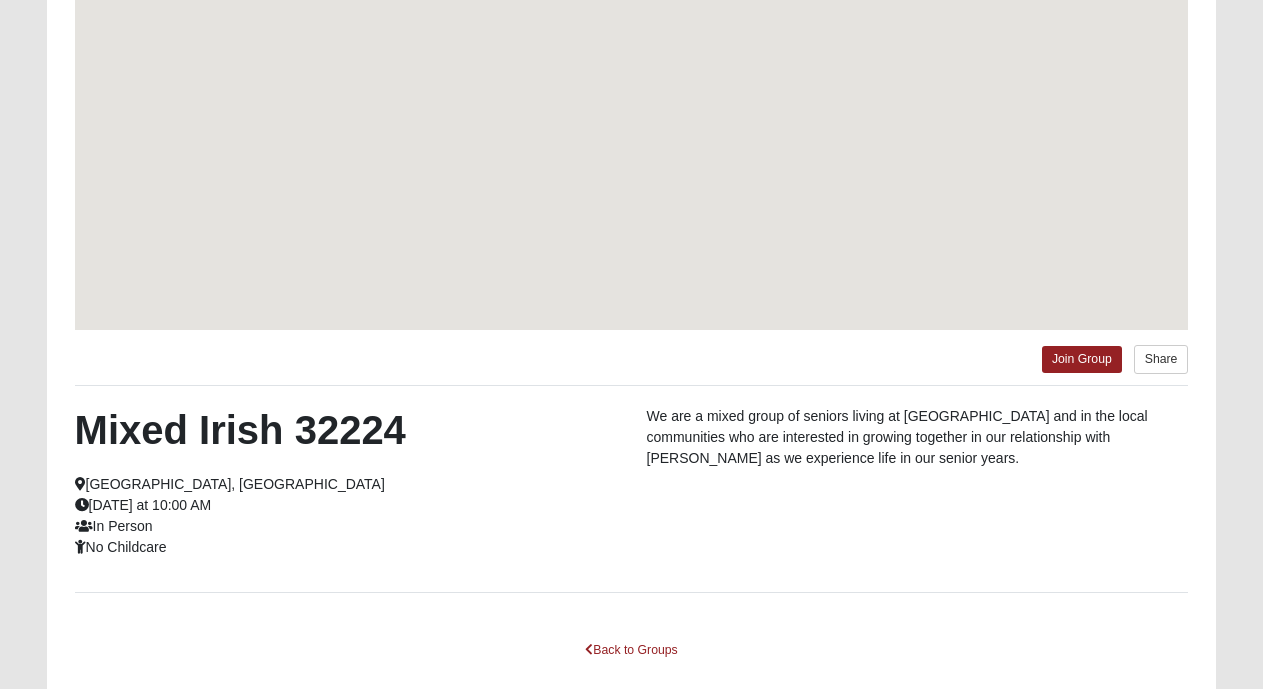 scroll, scrollTop: 201, scrollLeft: 0, axis: vertical 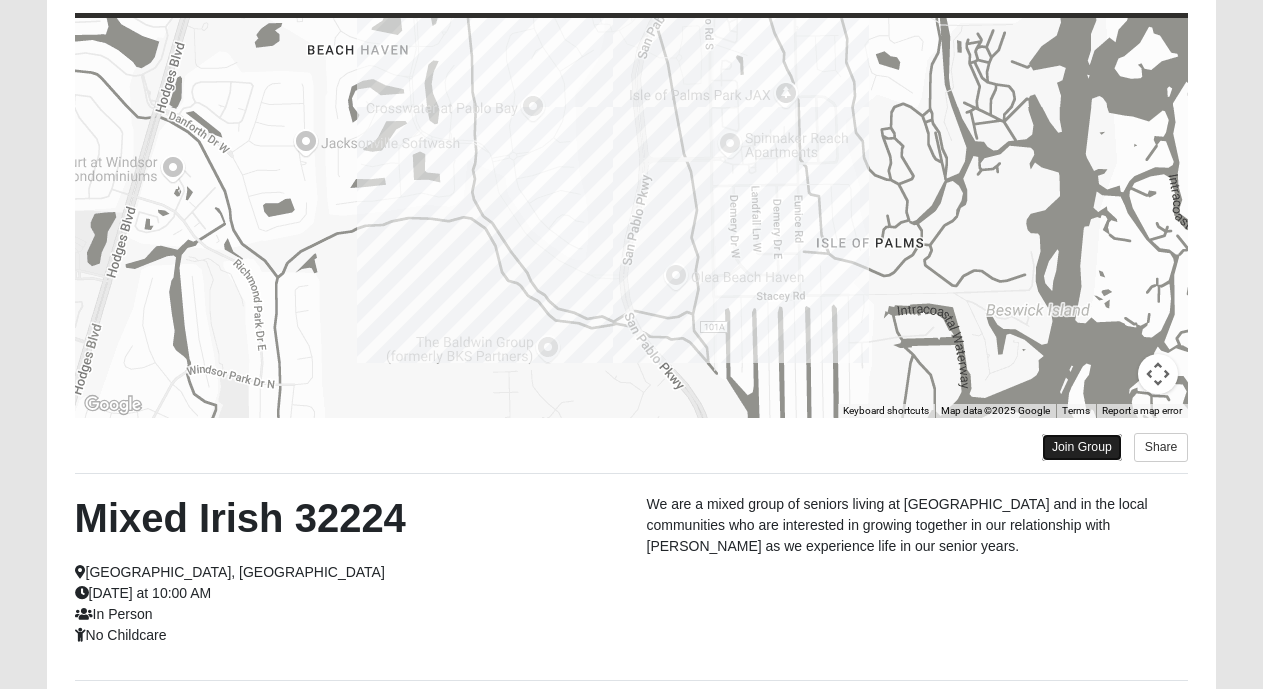 click on "Join Group" at bounding box center [1082, 447] 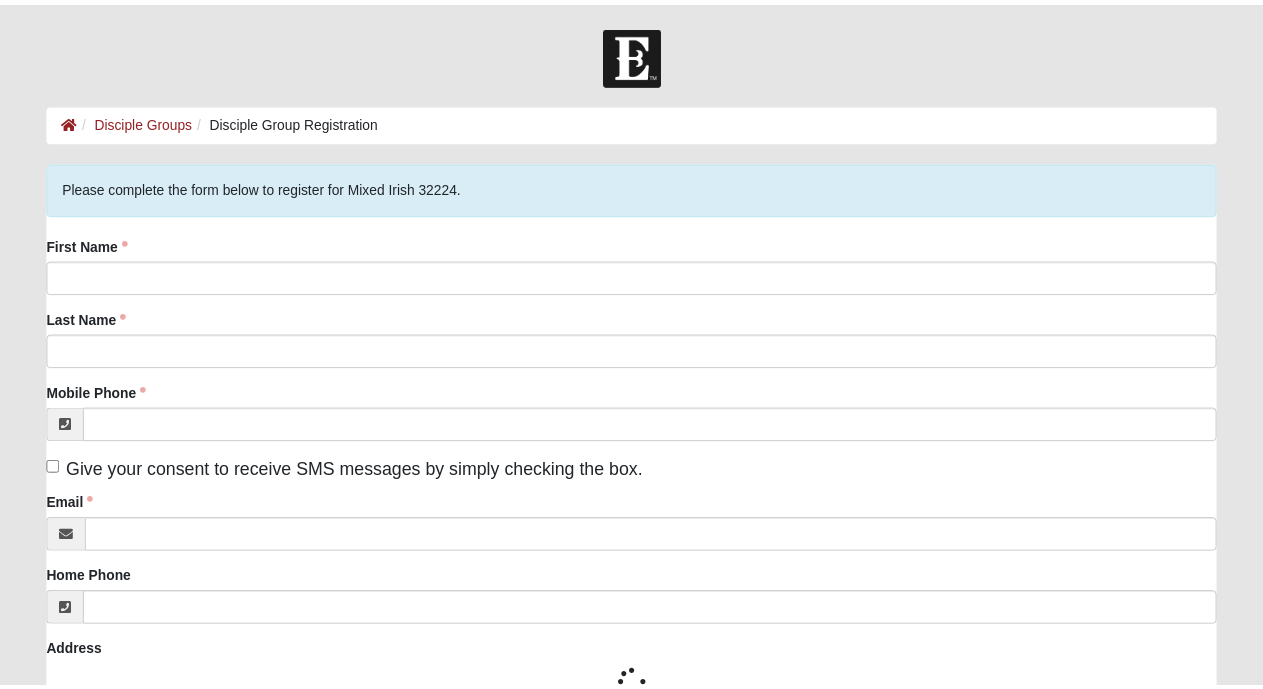 scroll, scrollTop: 0, scrollLeft: 0, axis: both 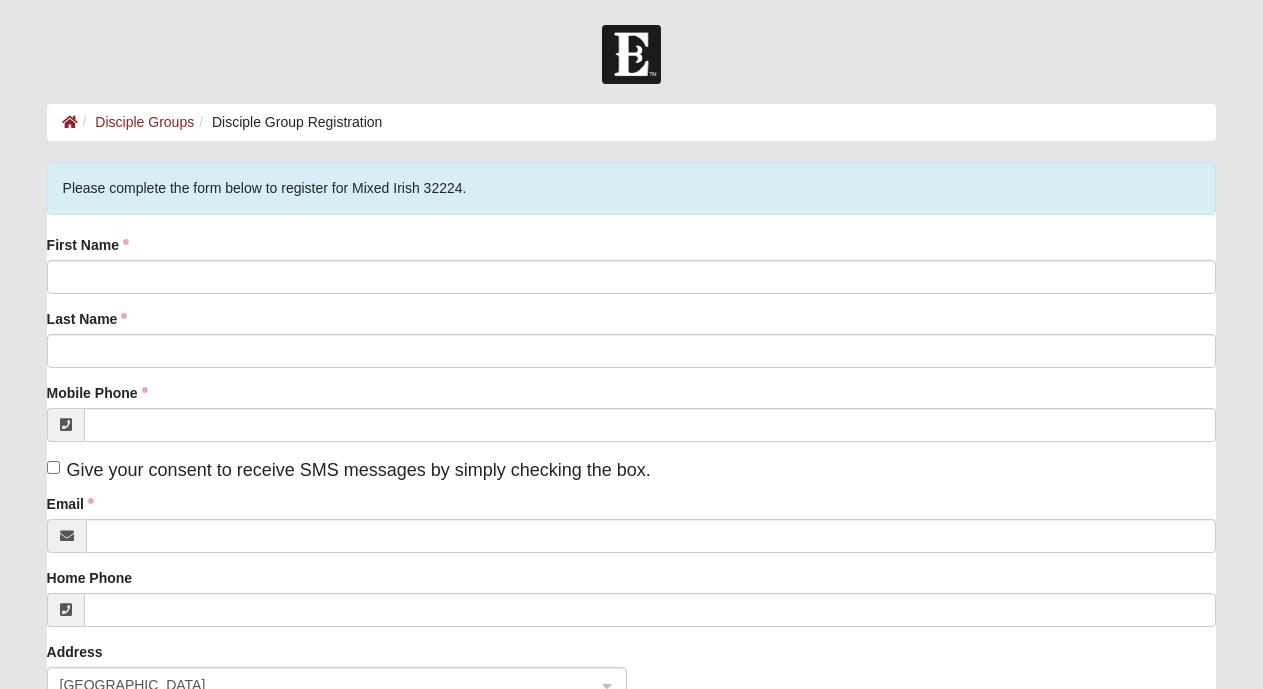 click on "Please complete the form below to register for Mixed Irish 32224.
First Name        Last Name        Mobile Phone         Give your consent to receive SMS messages by simply checking the box.      Email        Home Phone        Address      United States                 FL" at bounding box center (632, 520) 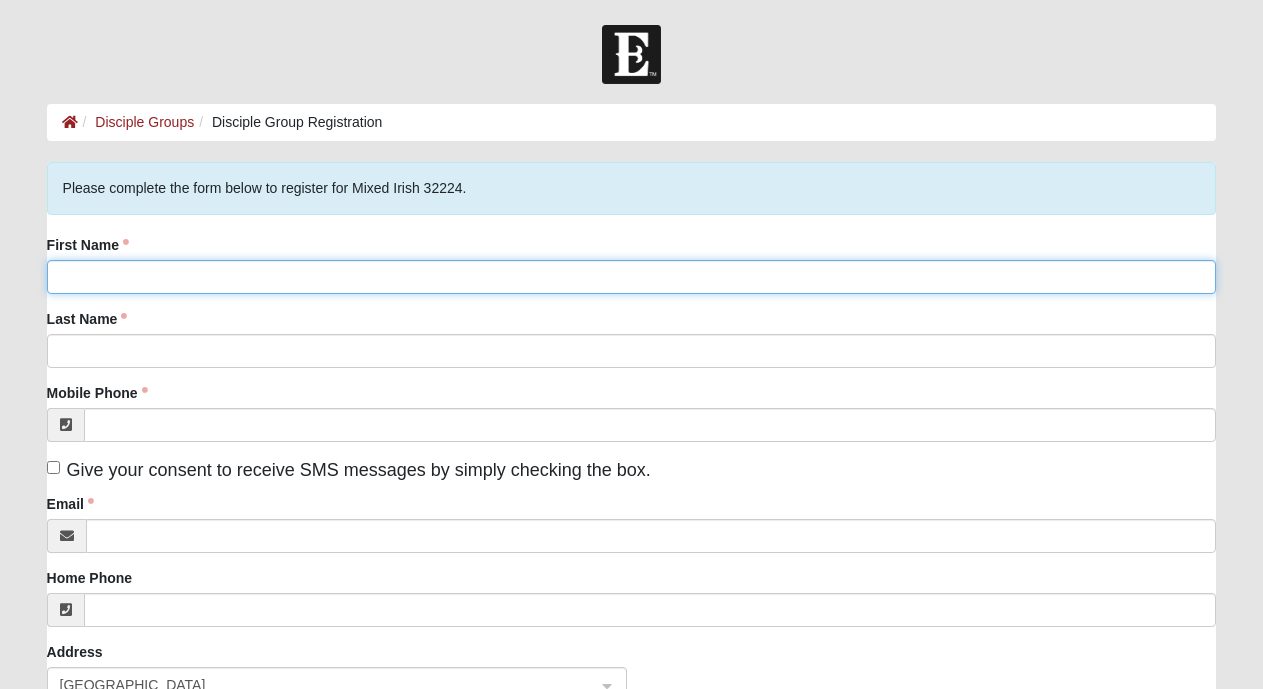 click on "First Name" 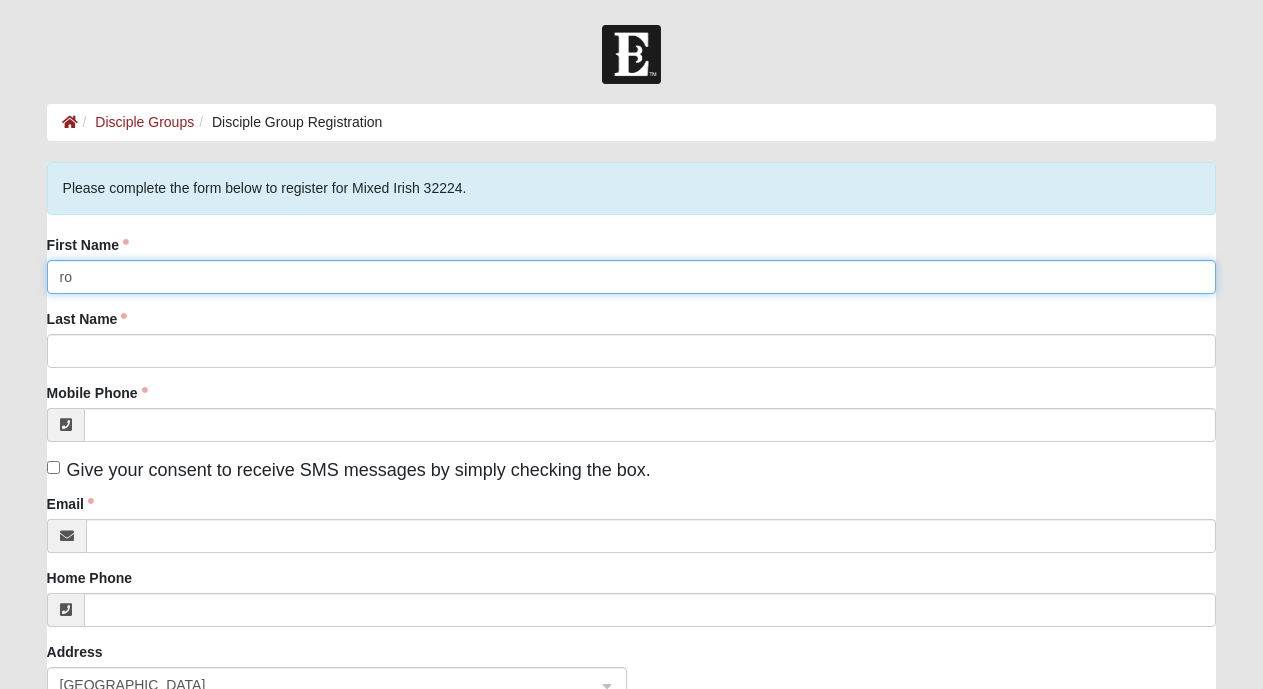 type on "r" 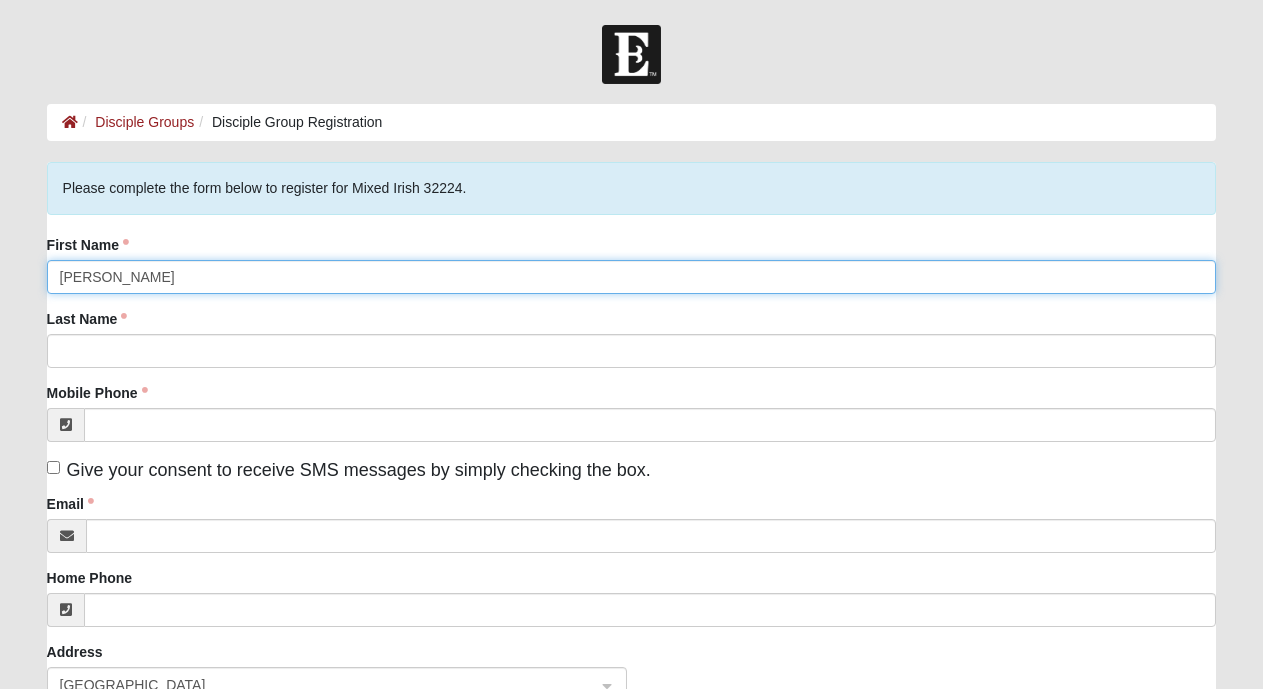 type on "bobby" 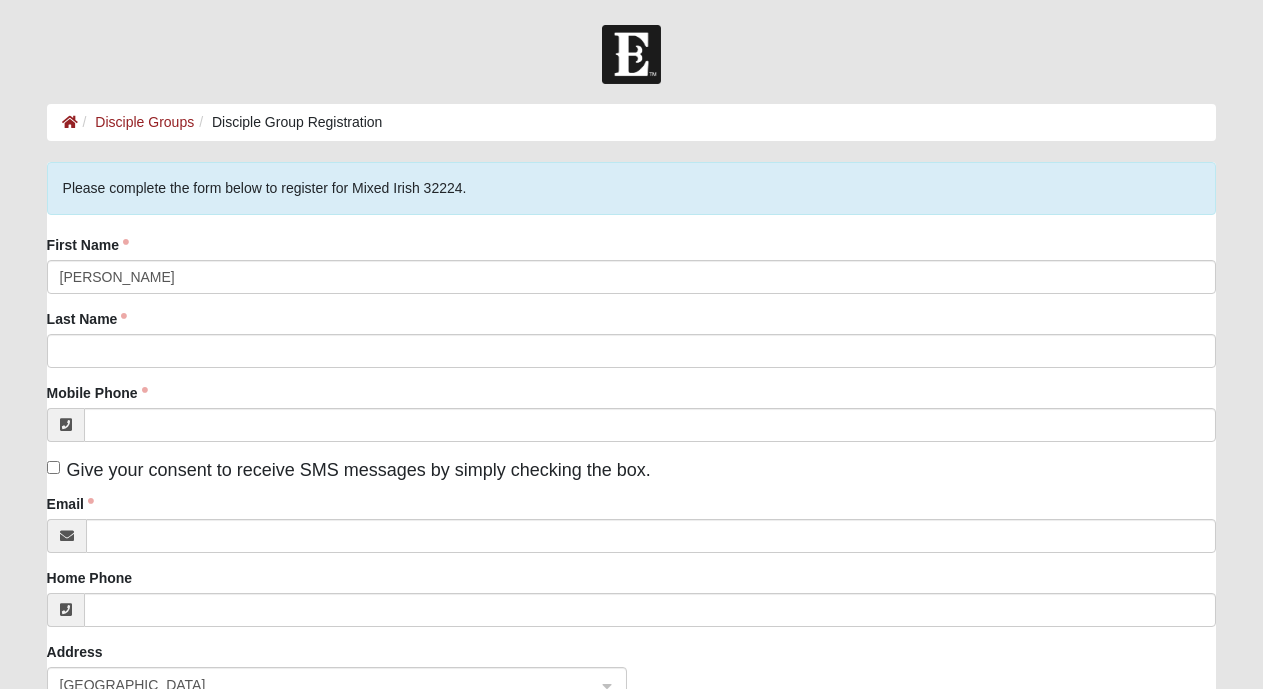 click on "Last Name" at bounding box center [87, 319] 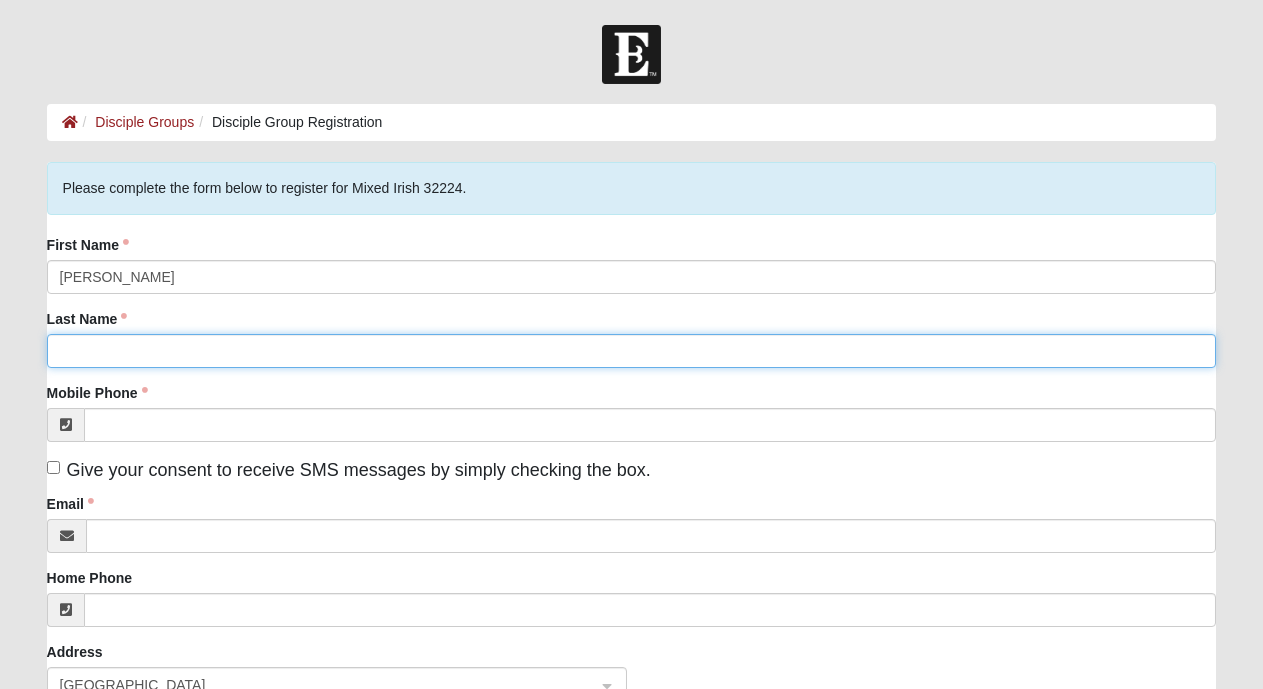 click on "Last Name" 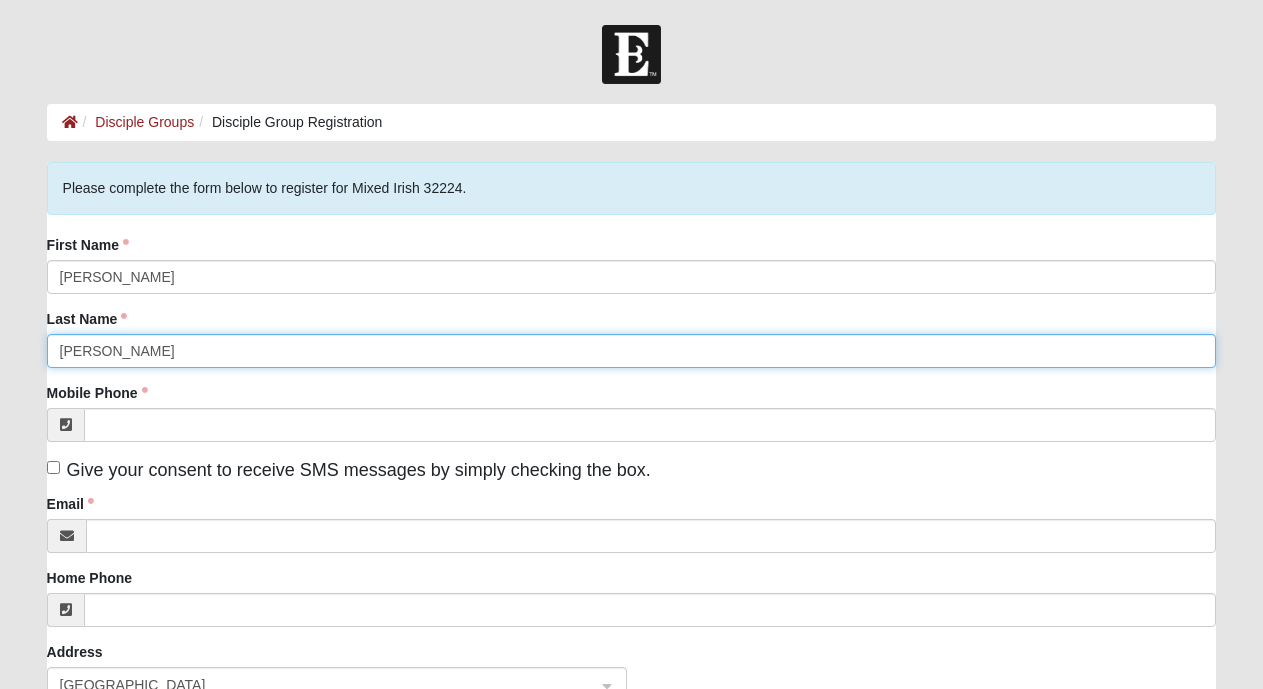 type on "Cornmesser" 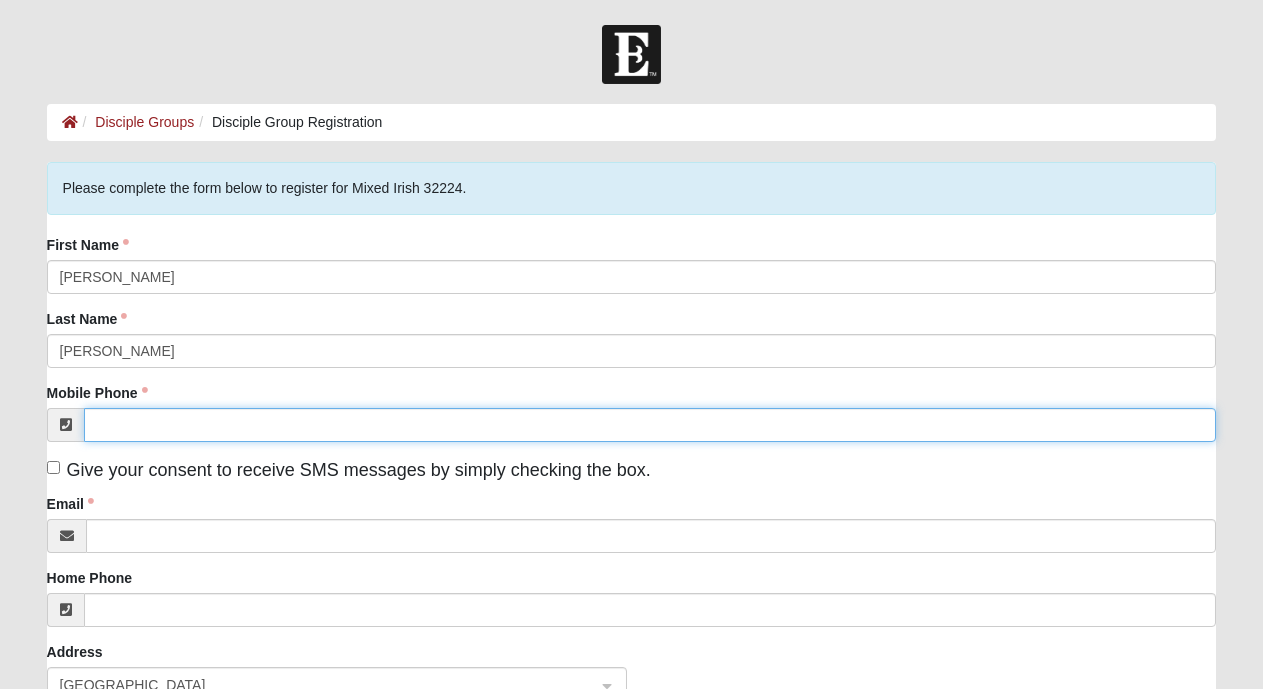 click on "Mobile Phone" at bounding box center [650, 425] 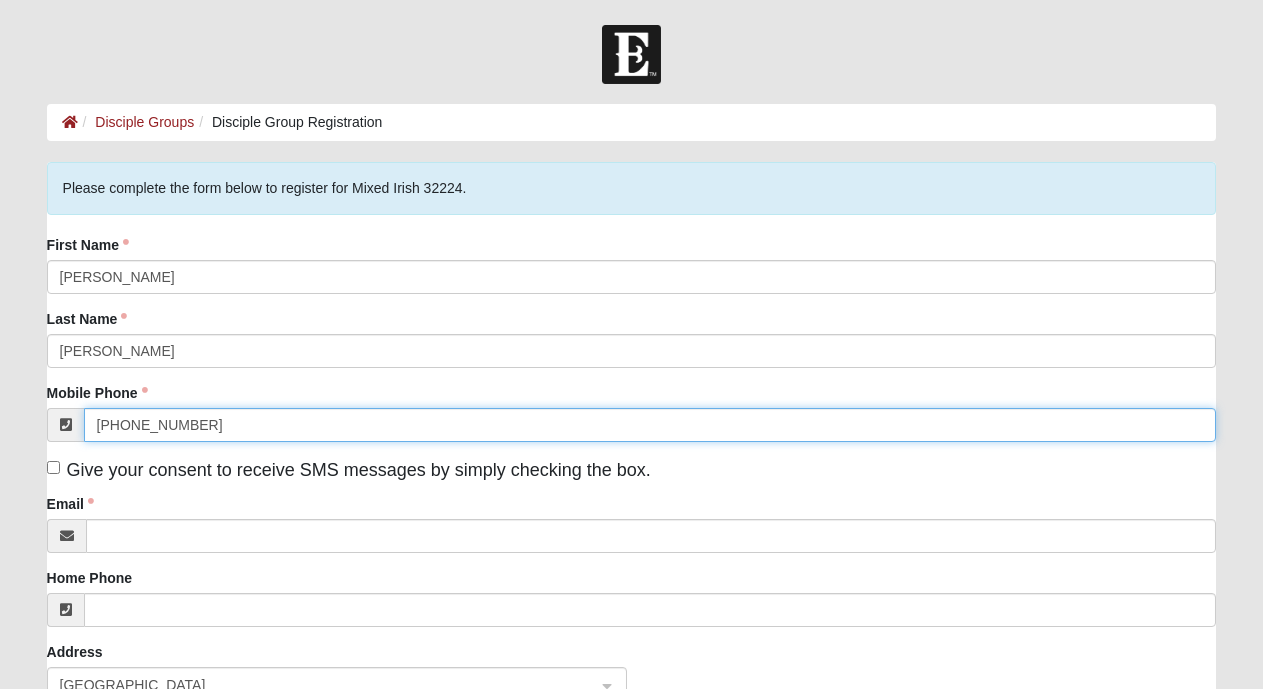 type on "(904) 233-8859" 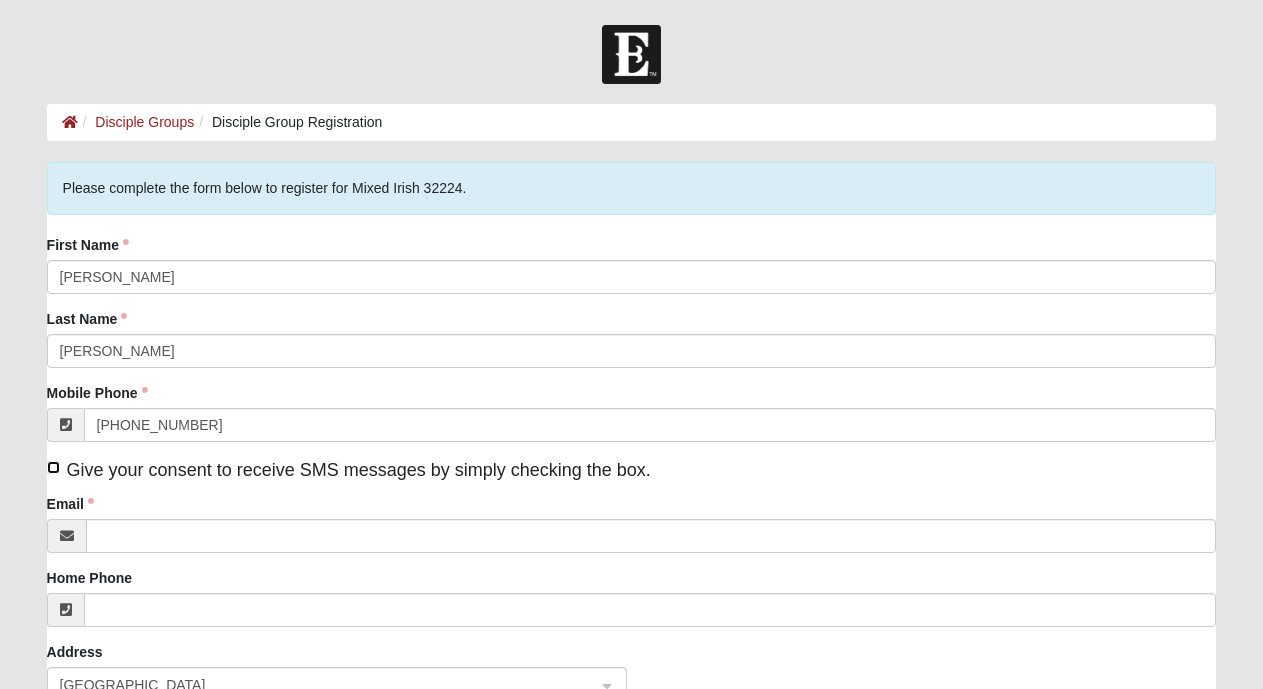 click on "Give your consent to receive SMS messages by simply checking the box." at bounding box center (53, 467) 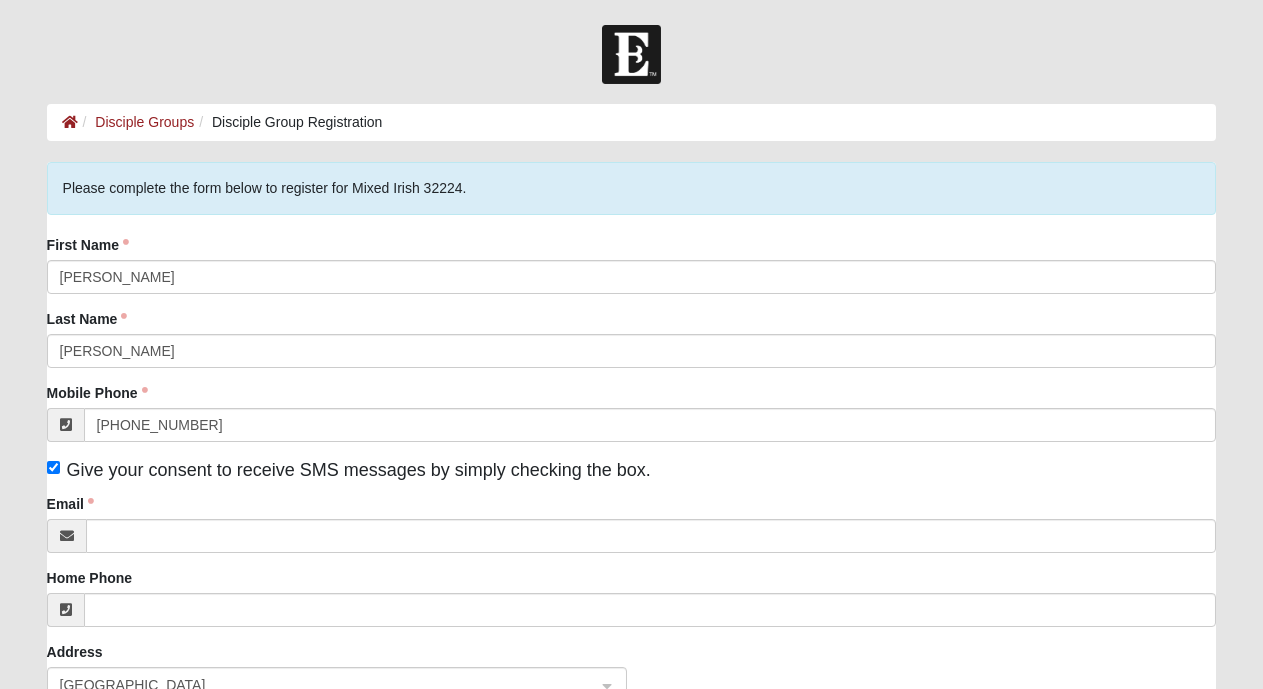 click on "Email" 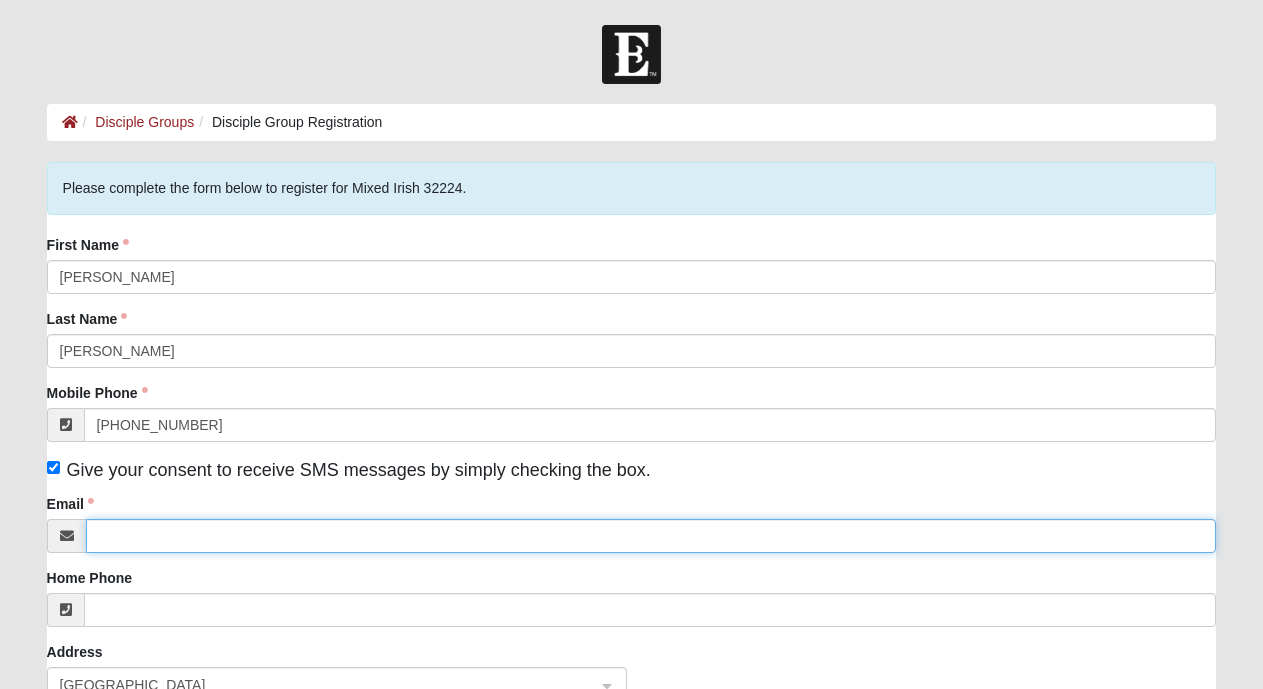 click on "Email" at bounding box center [651, 536] 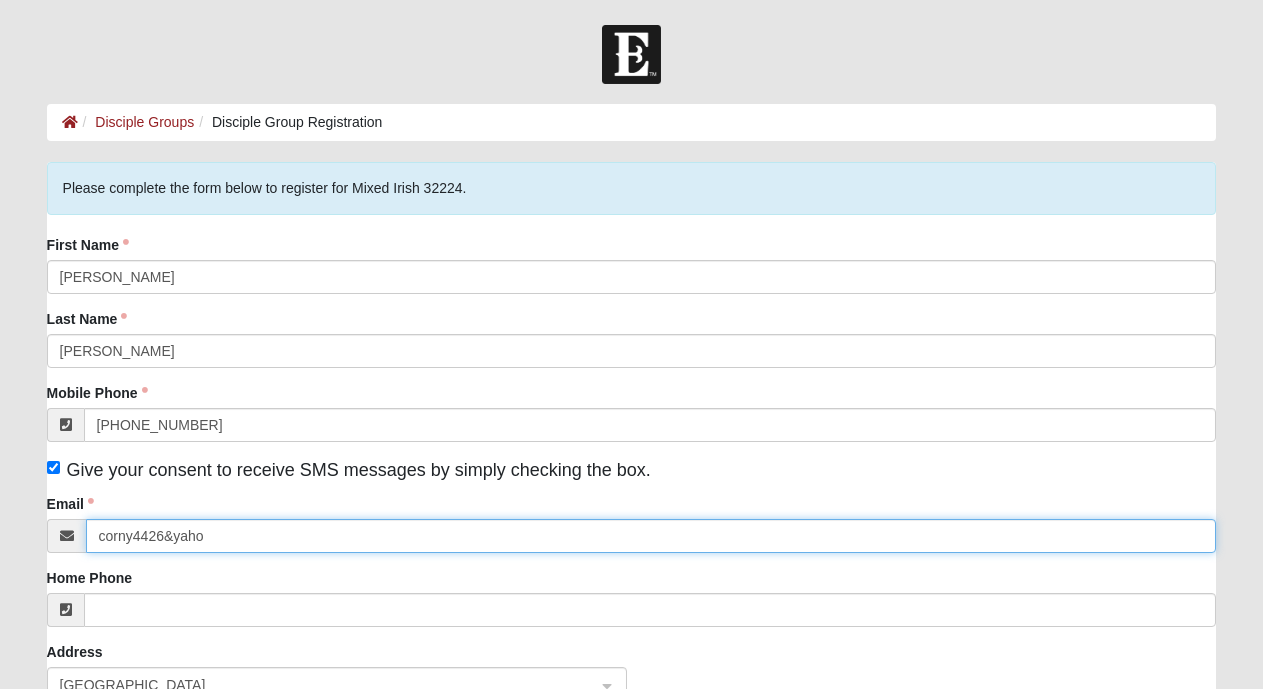 type on "corny4426&yaho" 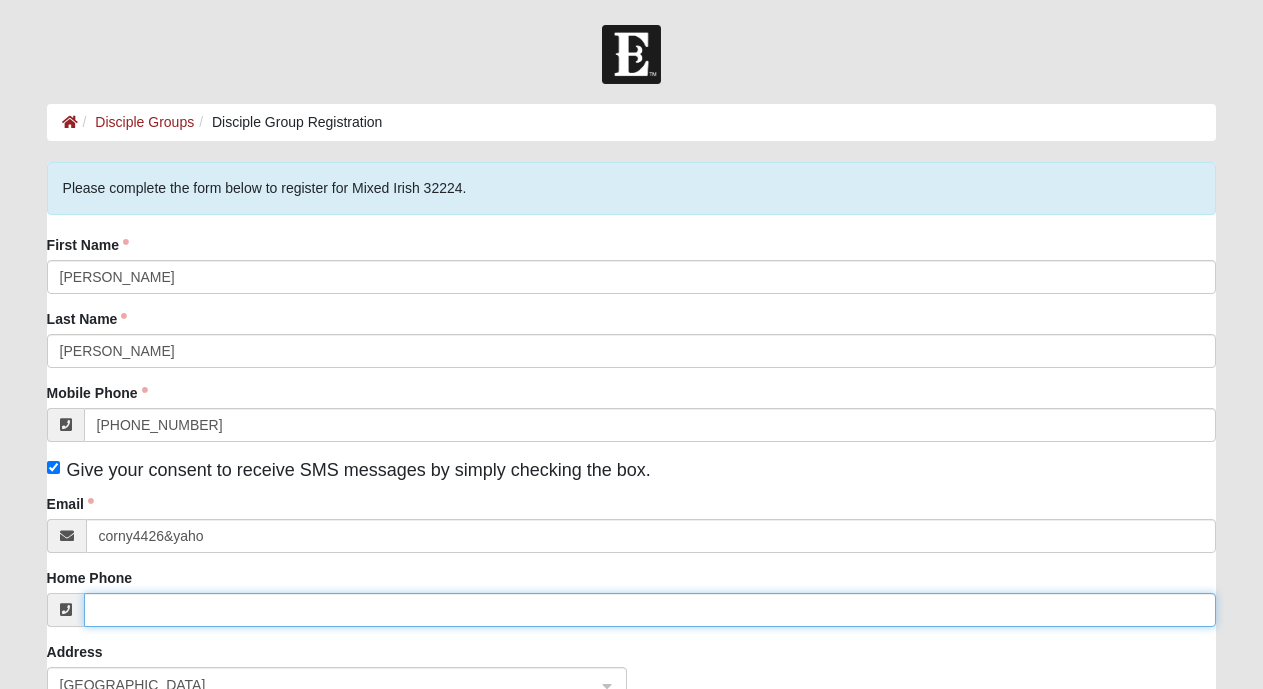 click on "Home Phone" at bounding box center [650, 610] 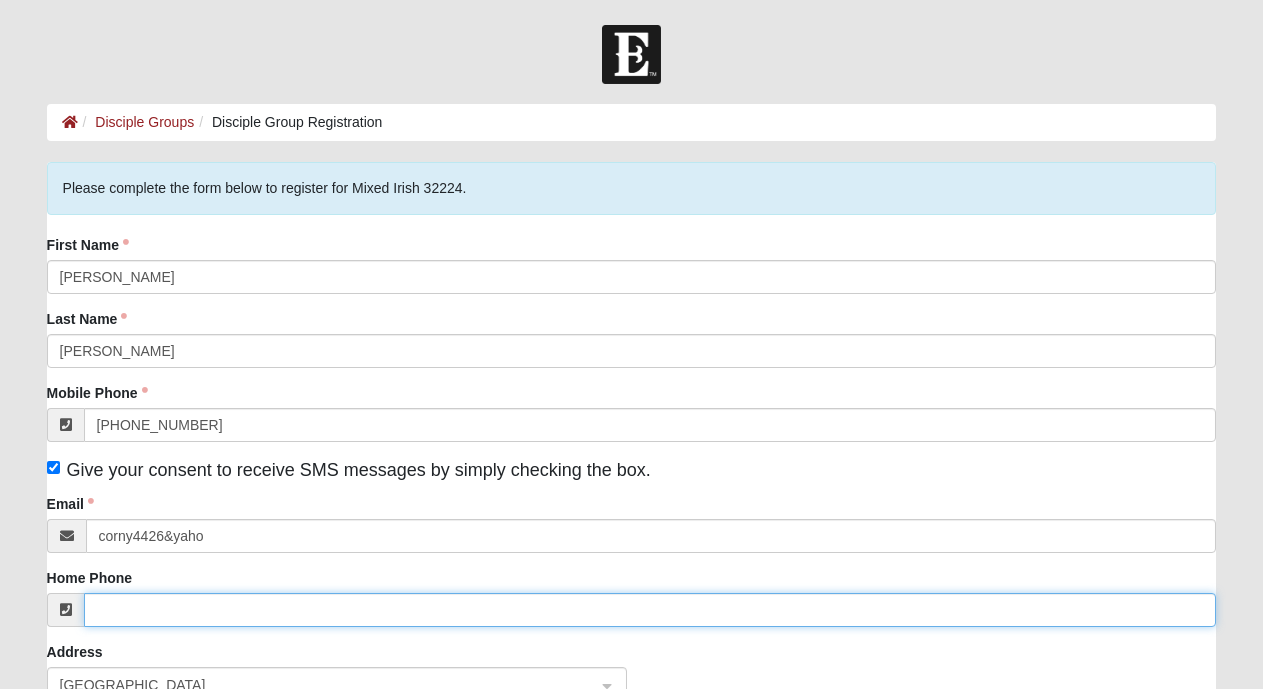 scroll, scrollTop: 51, scrollLeft: 0, axis: vertical 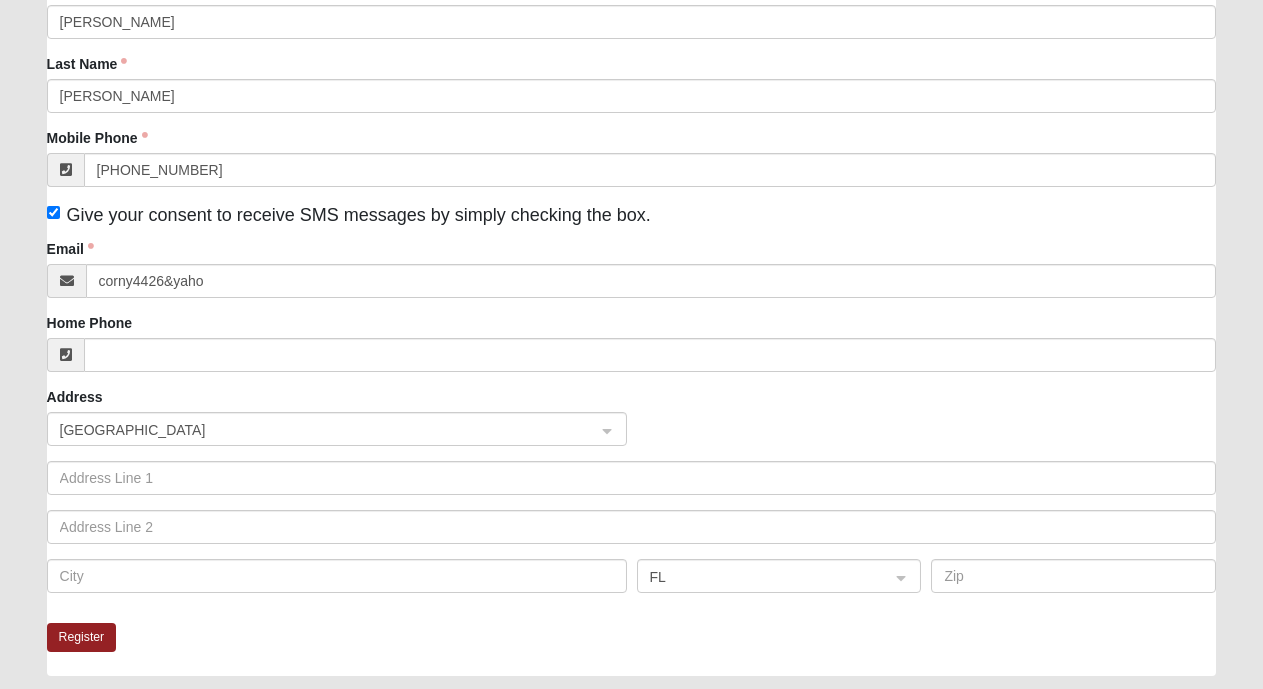 click at bounding box center (66, 355) 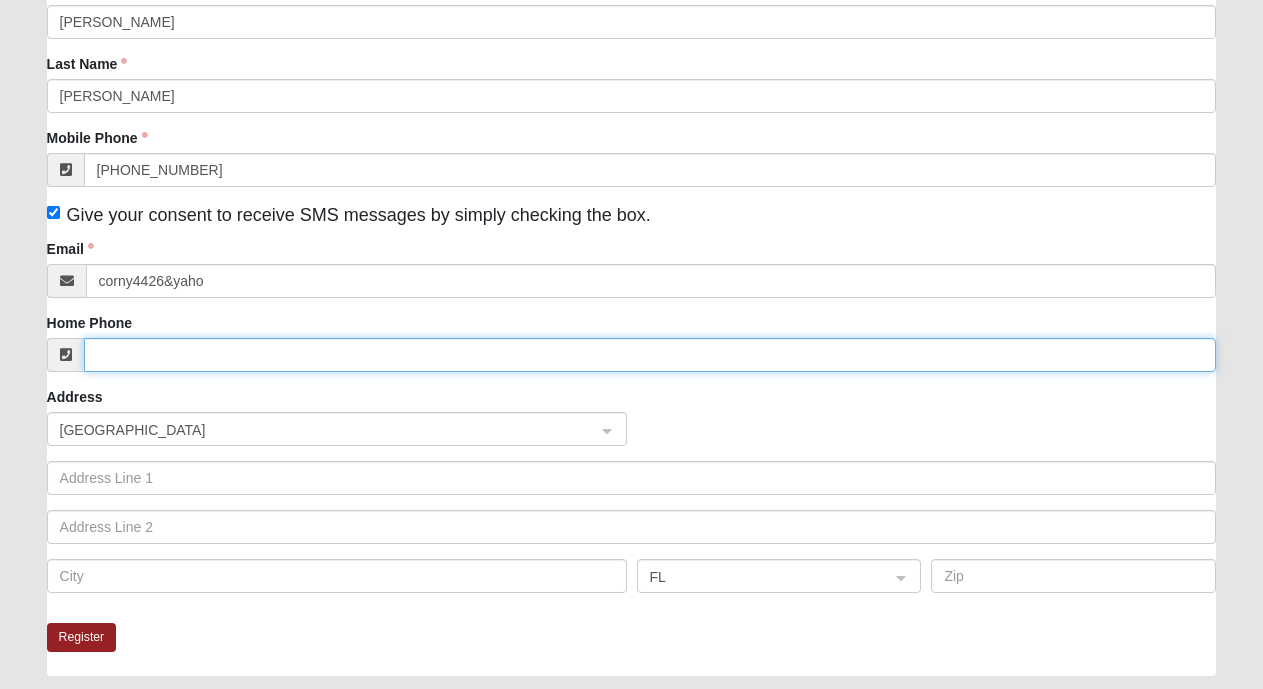 click on "Home Phone" at bounding box center [650, 355] 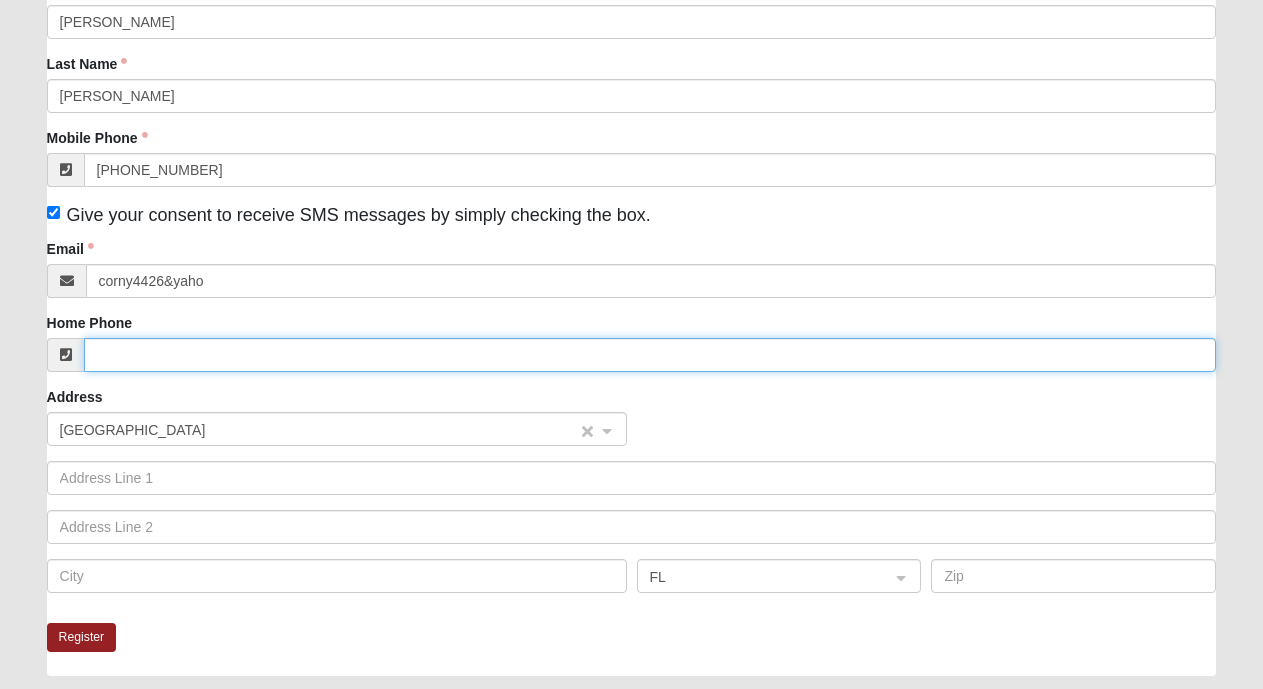 click on "United States" 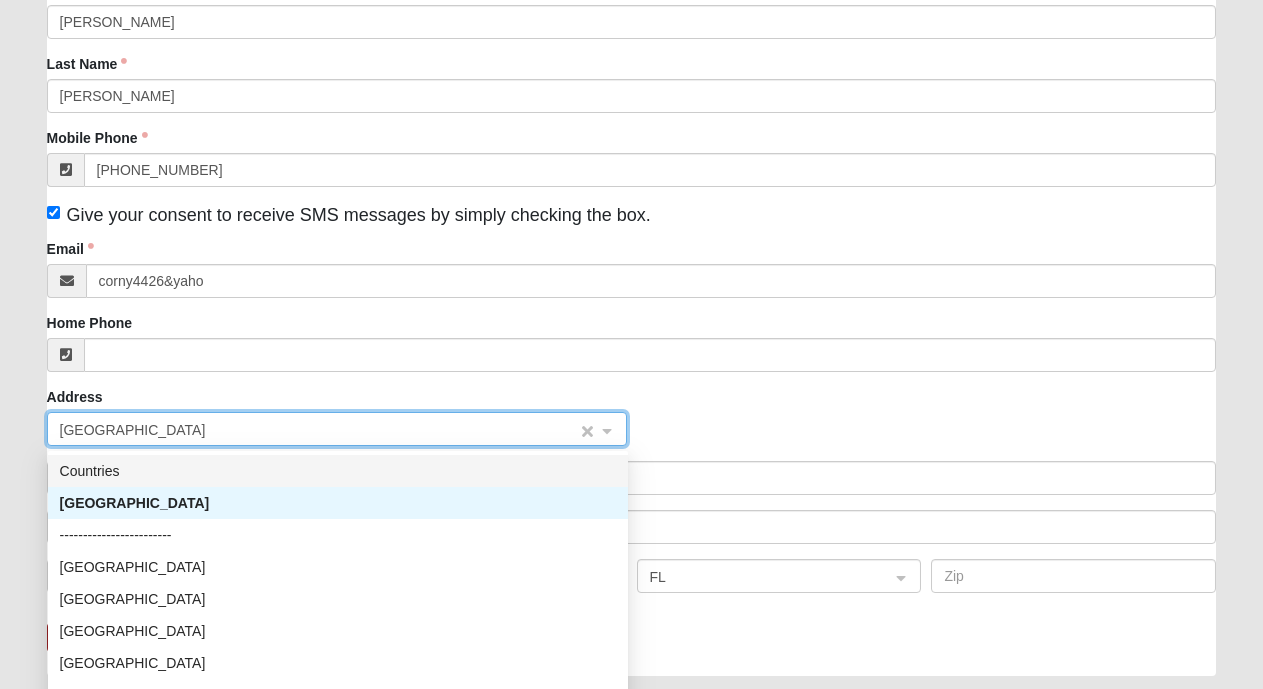 click on "United States" 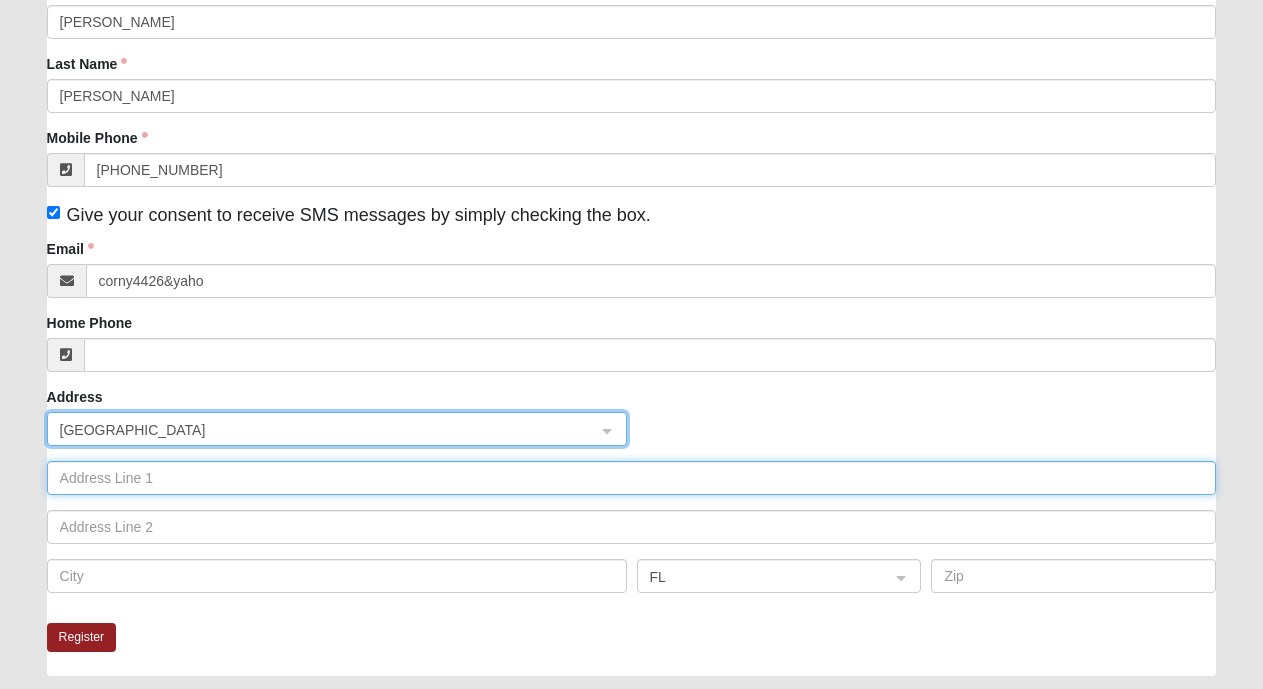 click 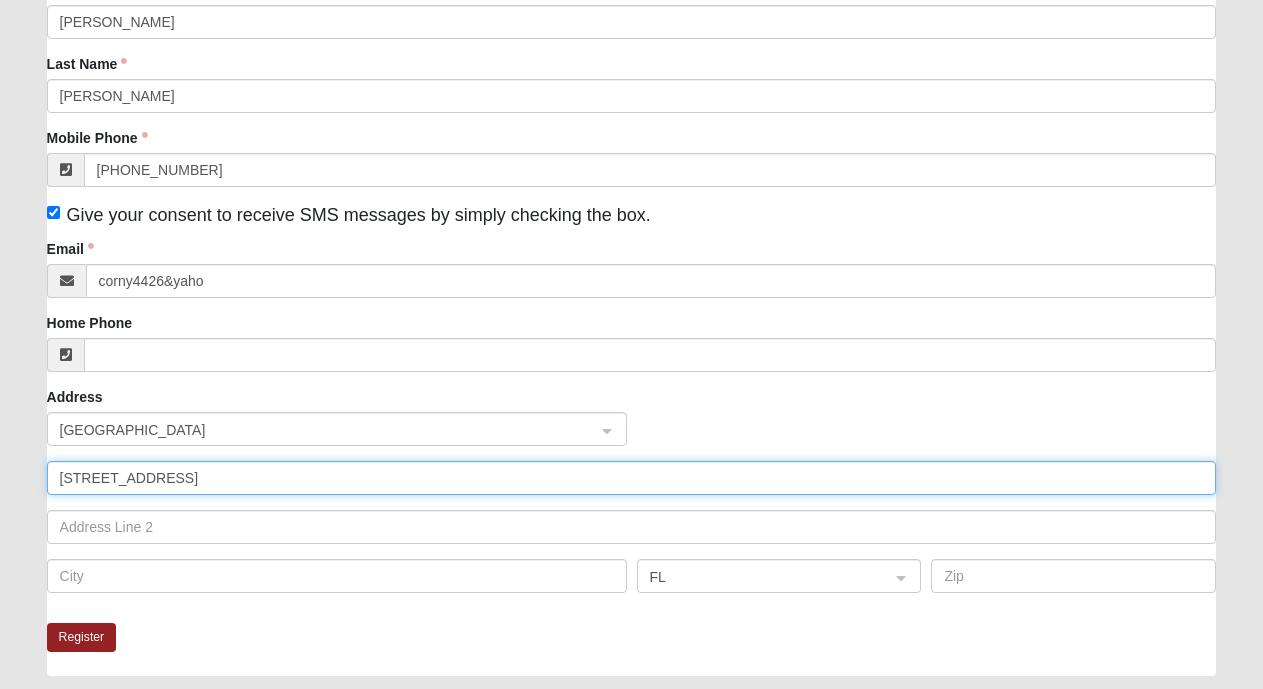 type on "4426 Seabreeze Dr" 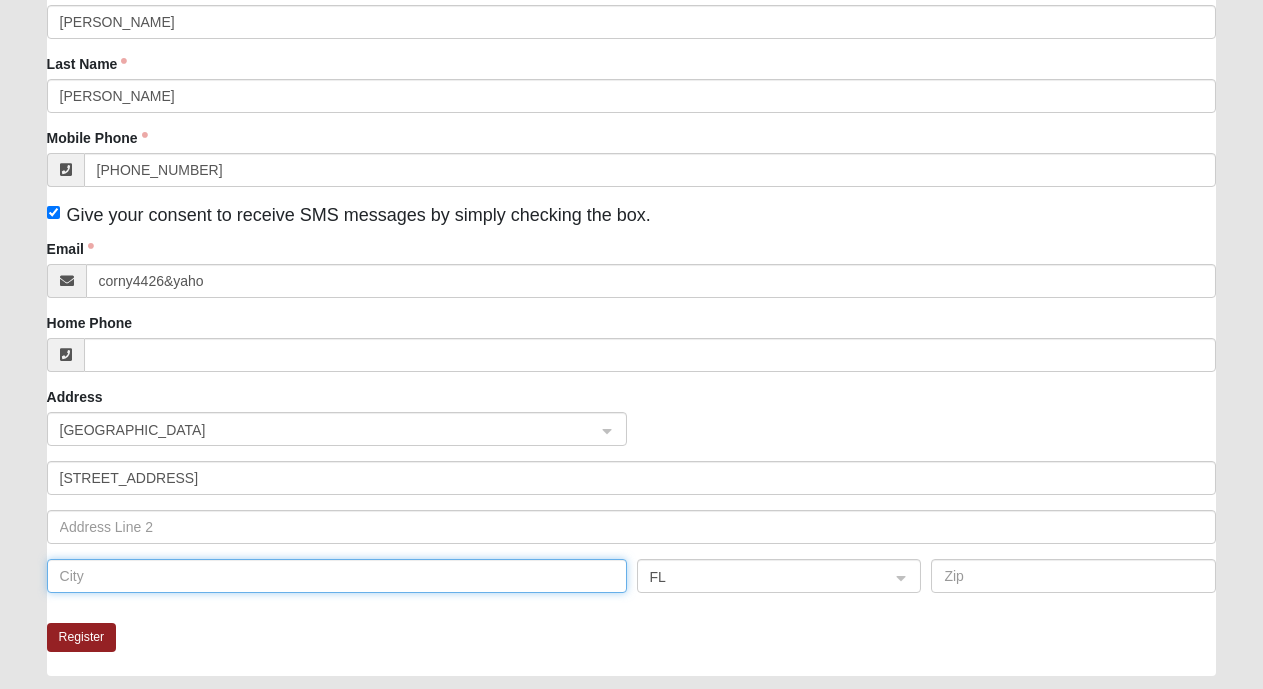 click 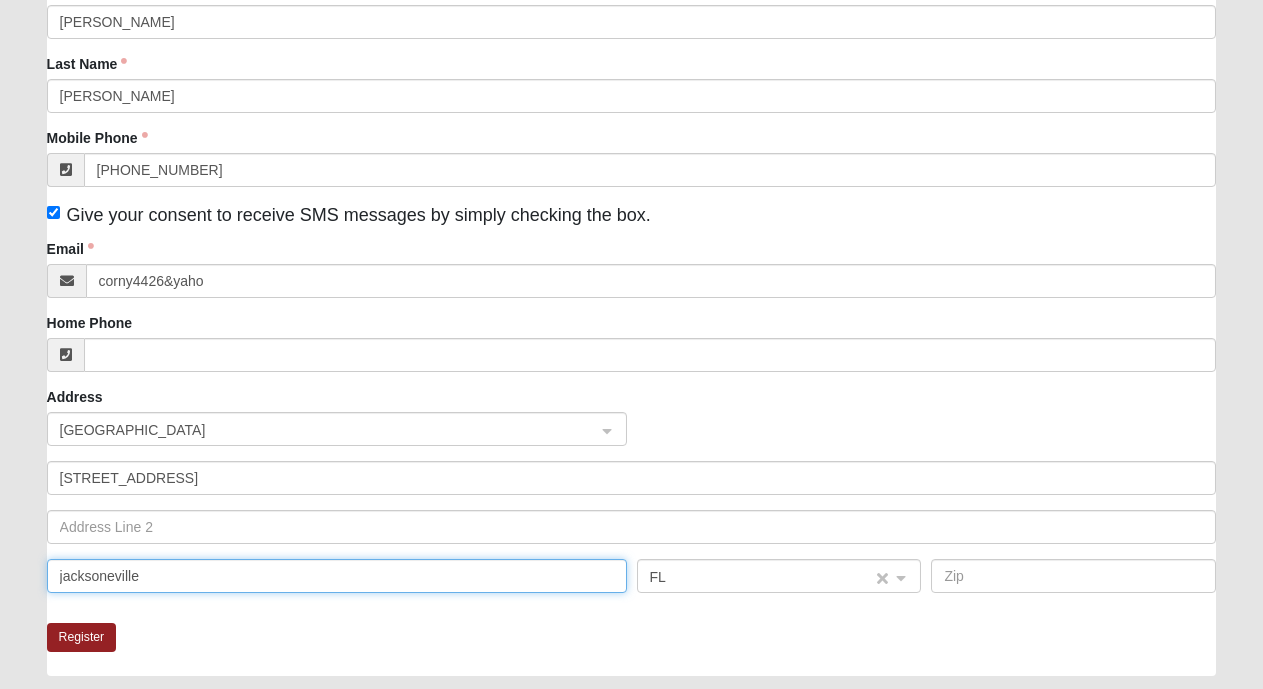 click on "FL" 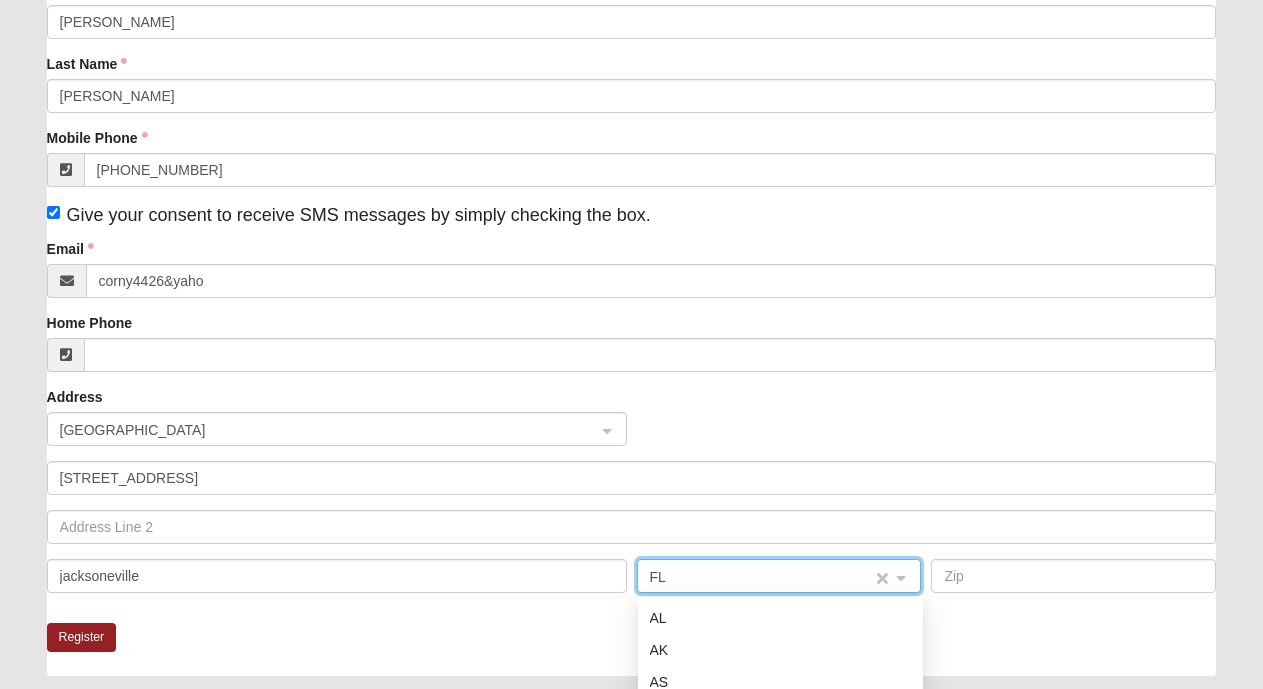 click on "FL" 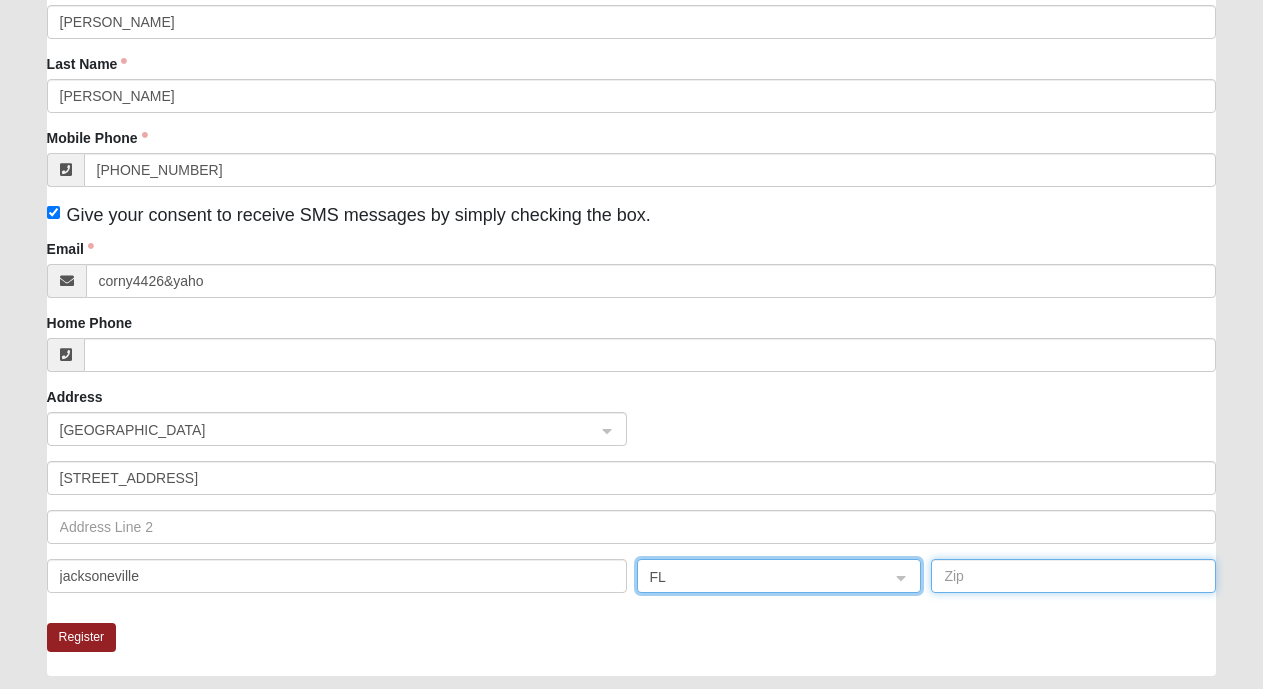 click 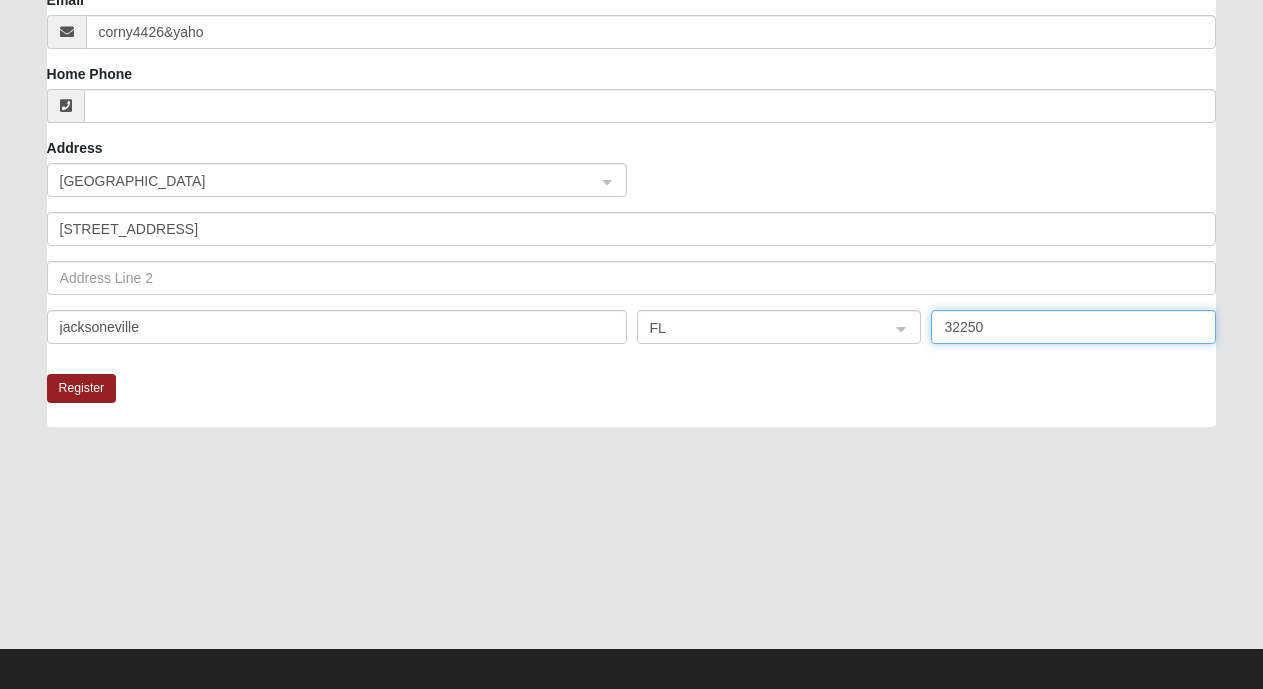 scroll, scrollTop: 515, scrollLeft: 0, axis: vertical 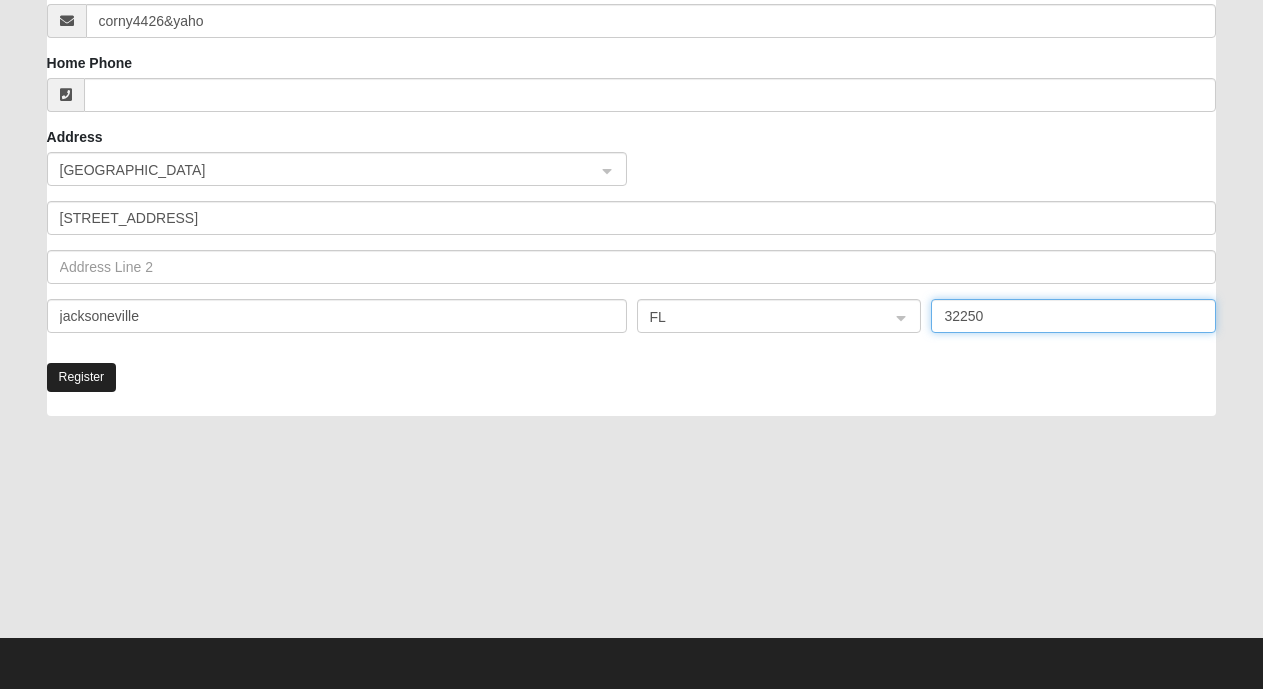 type on "32250" 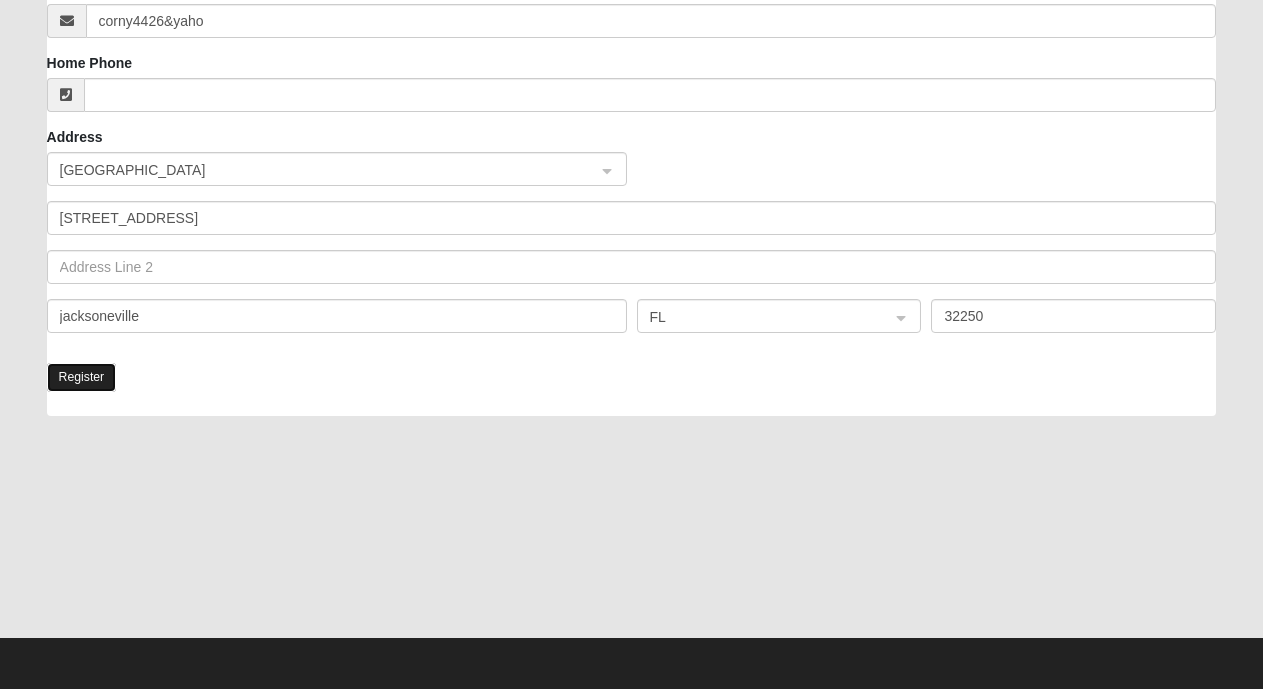click on "Register" 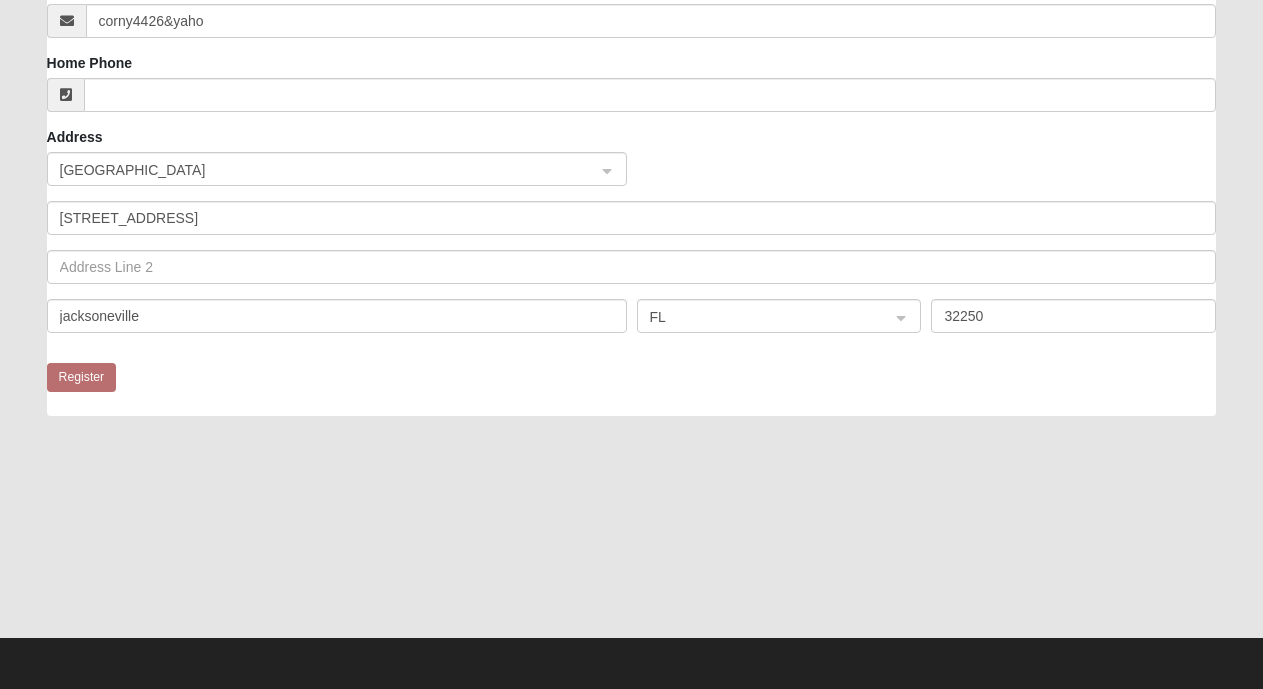 scroll, scrollTop: 588, scrollLeft: 0, axis: vertical 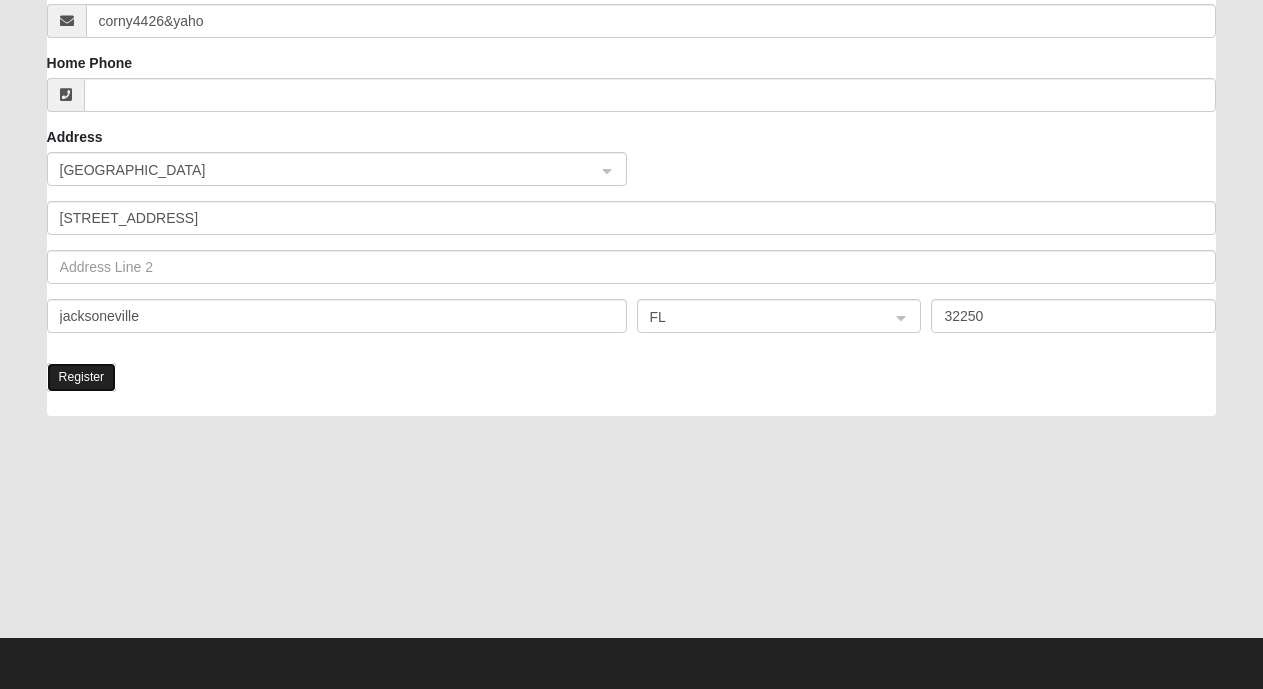 click on "Register" 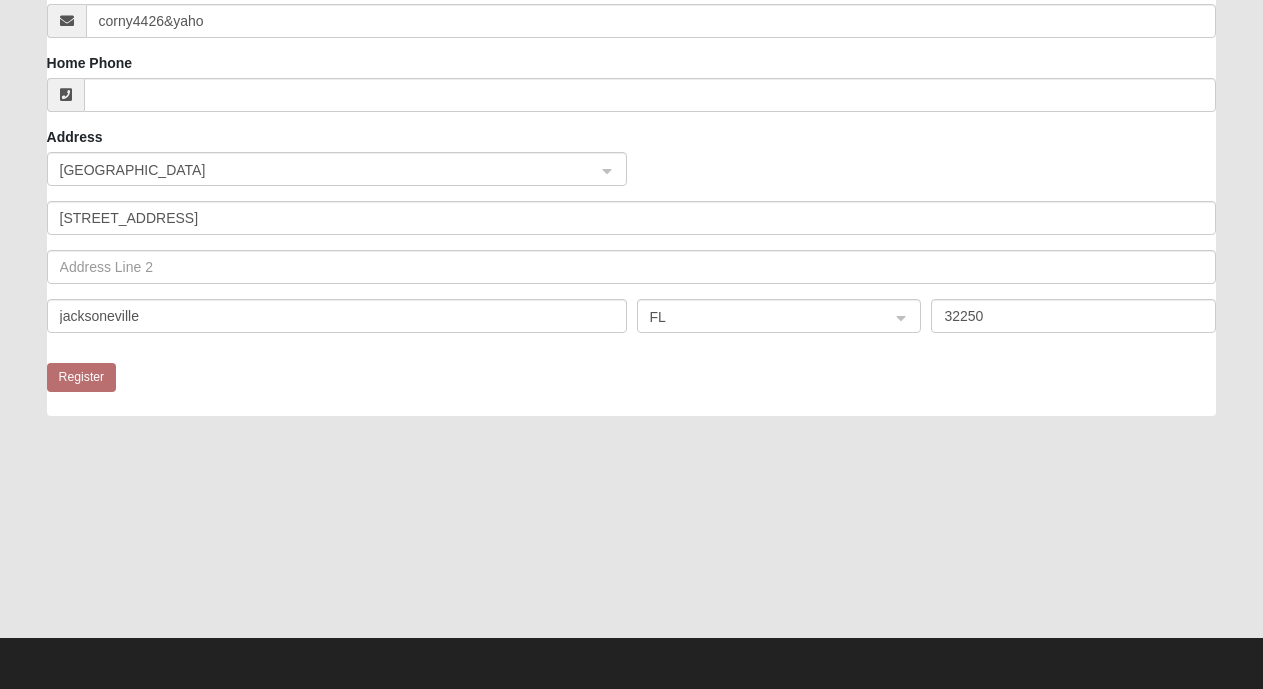 scroll, scrollTop: 588, scrollLeft: 0, axis: vertical 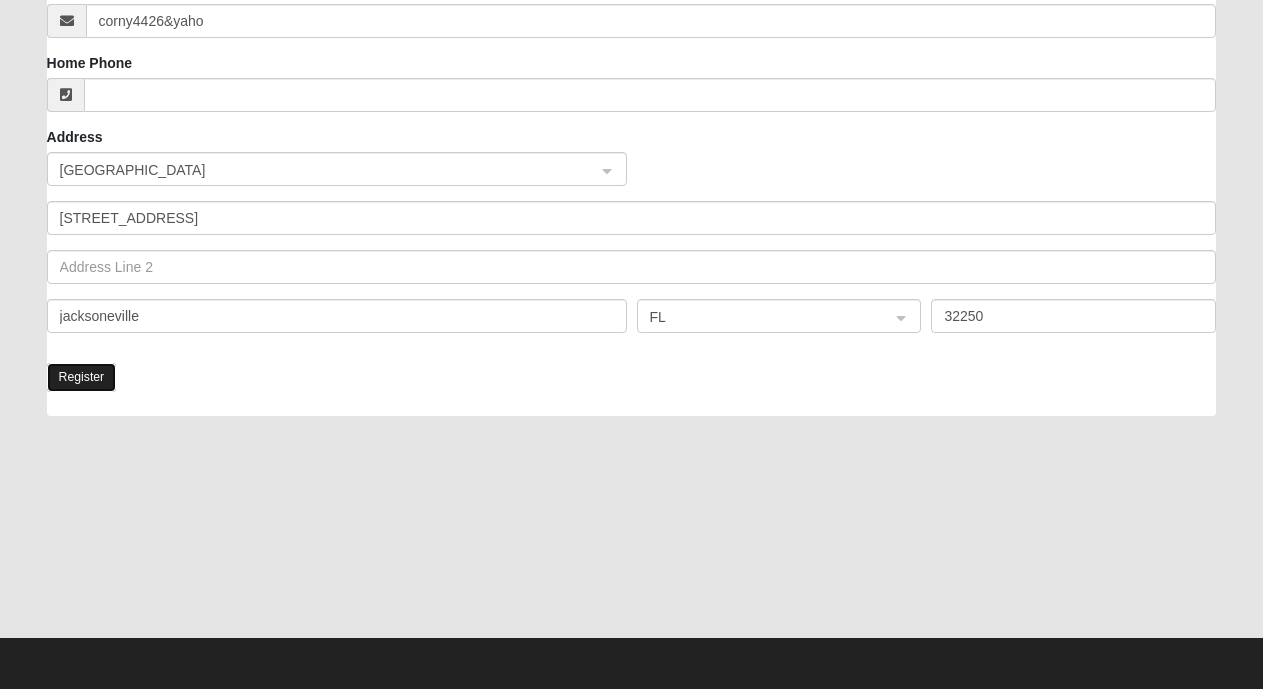 click on "Register" 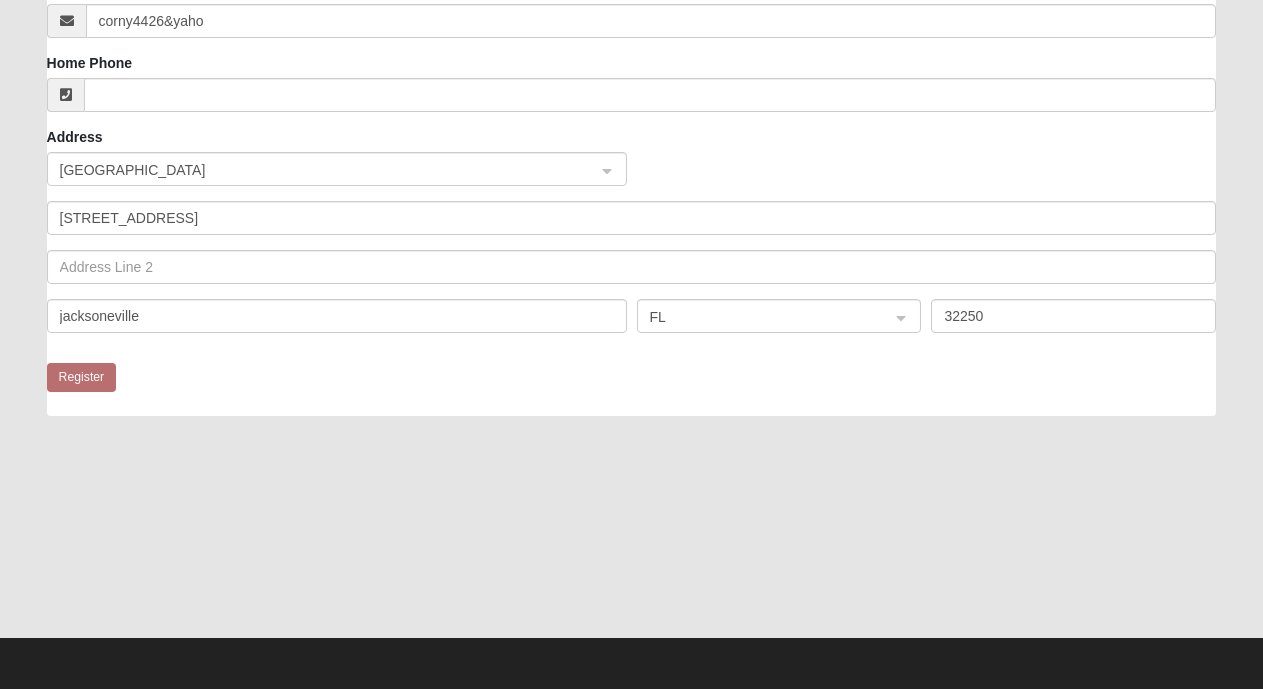 scroll, scrollTop: 588, scrollLeft: 0, axis: vertical 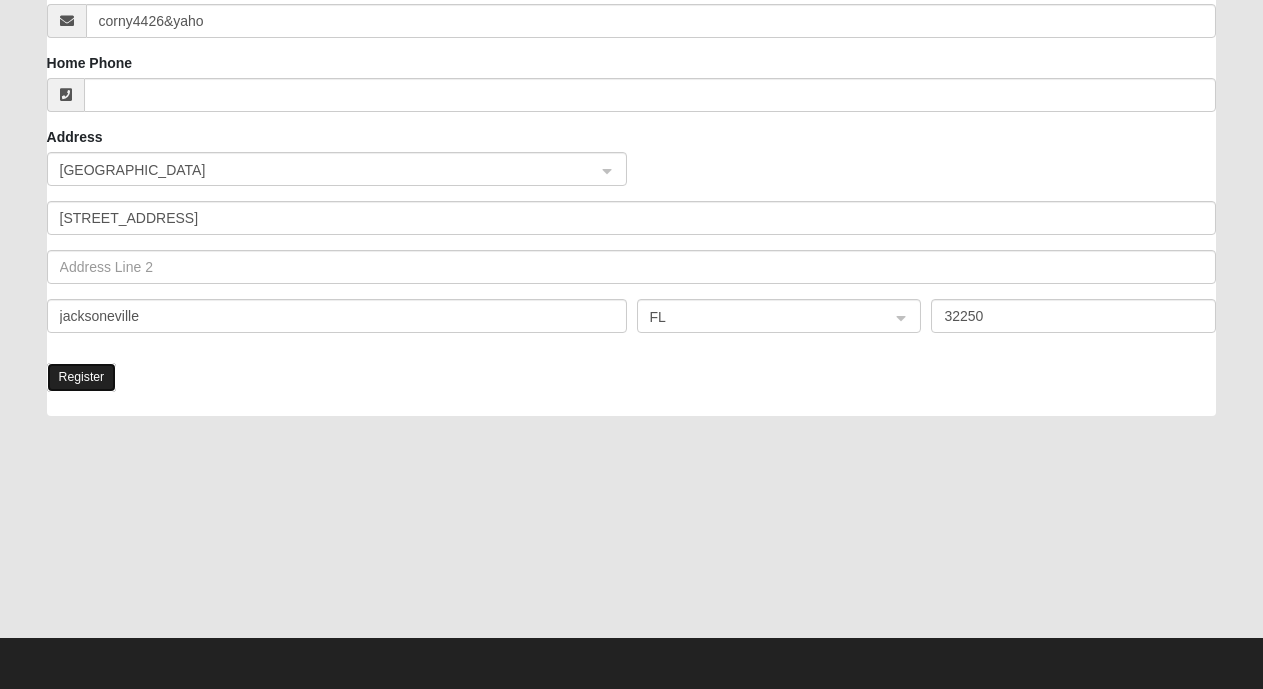 click on "Register" 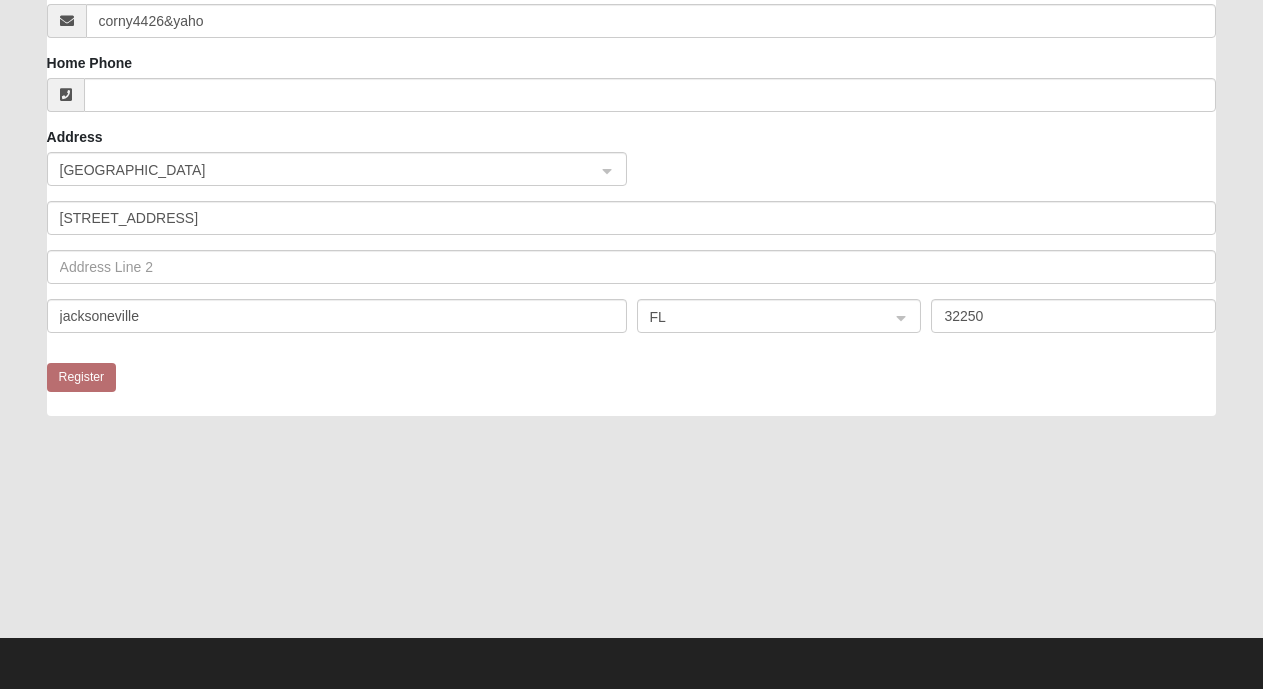 scroll, scrollTop: 588, scrollLeft: 0, axis: vertical 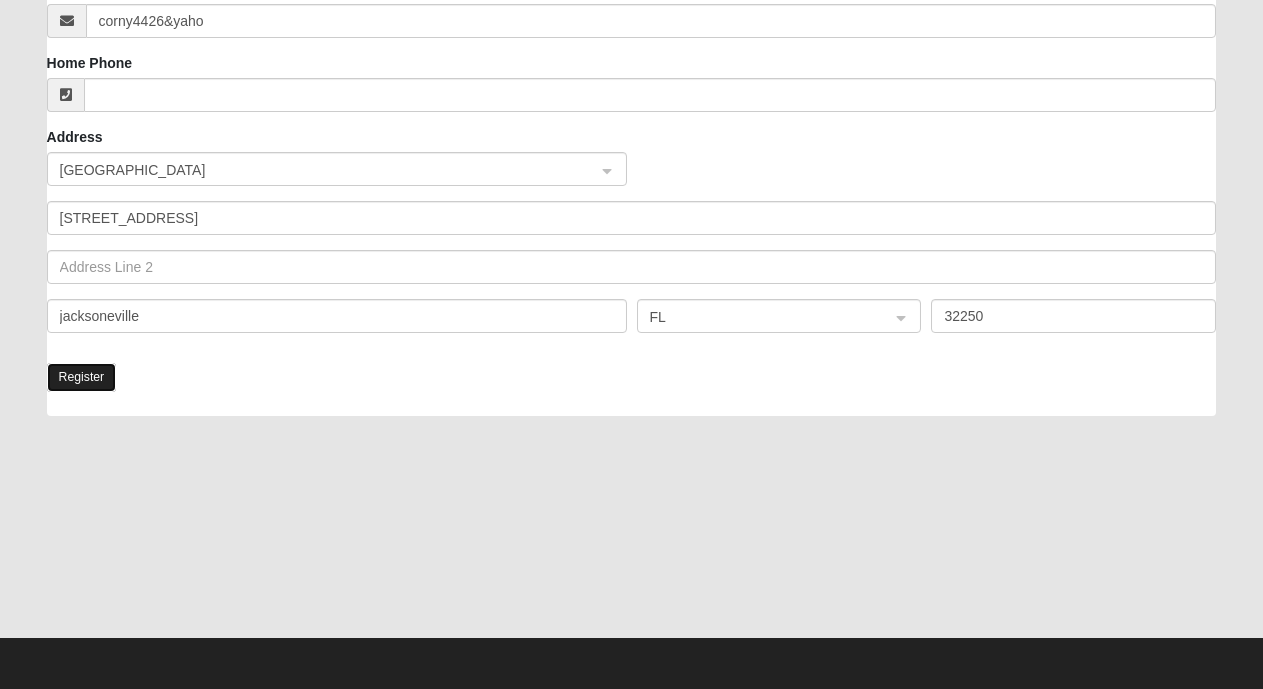 click on "Register" 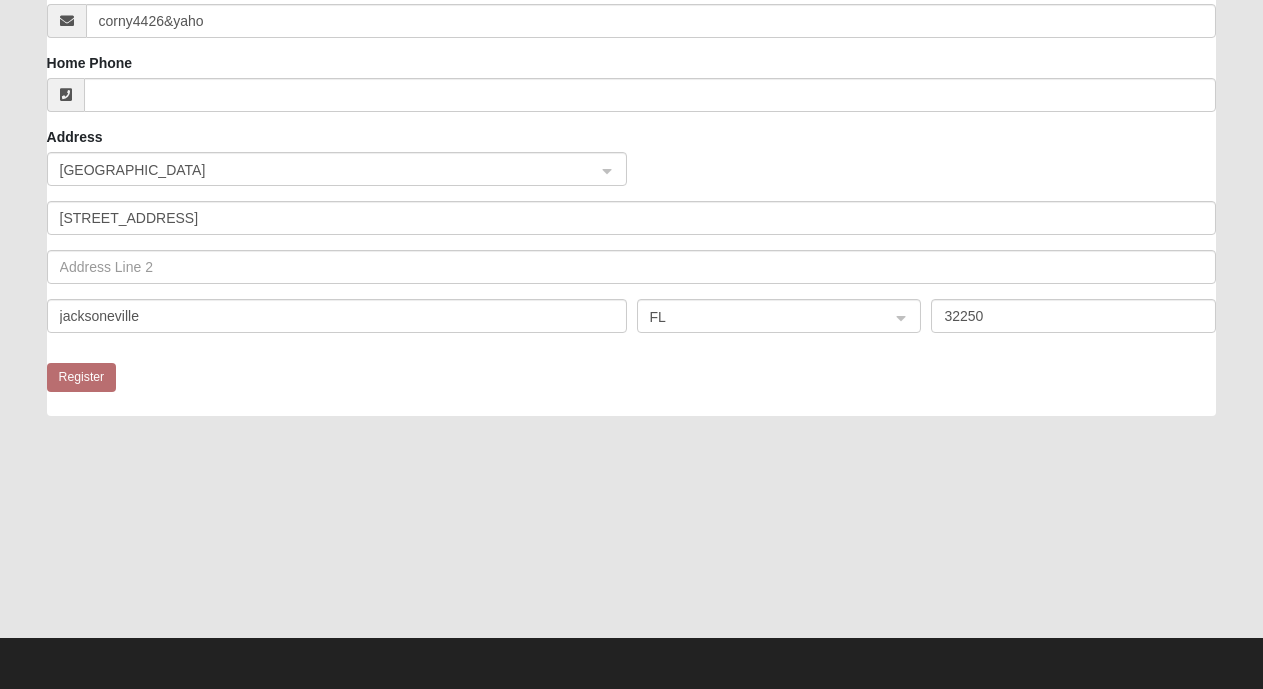 scroll, scrollTop: 588, scrollLeft: 0, axis: vertical 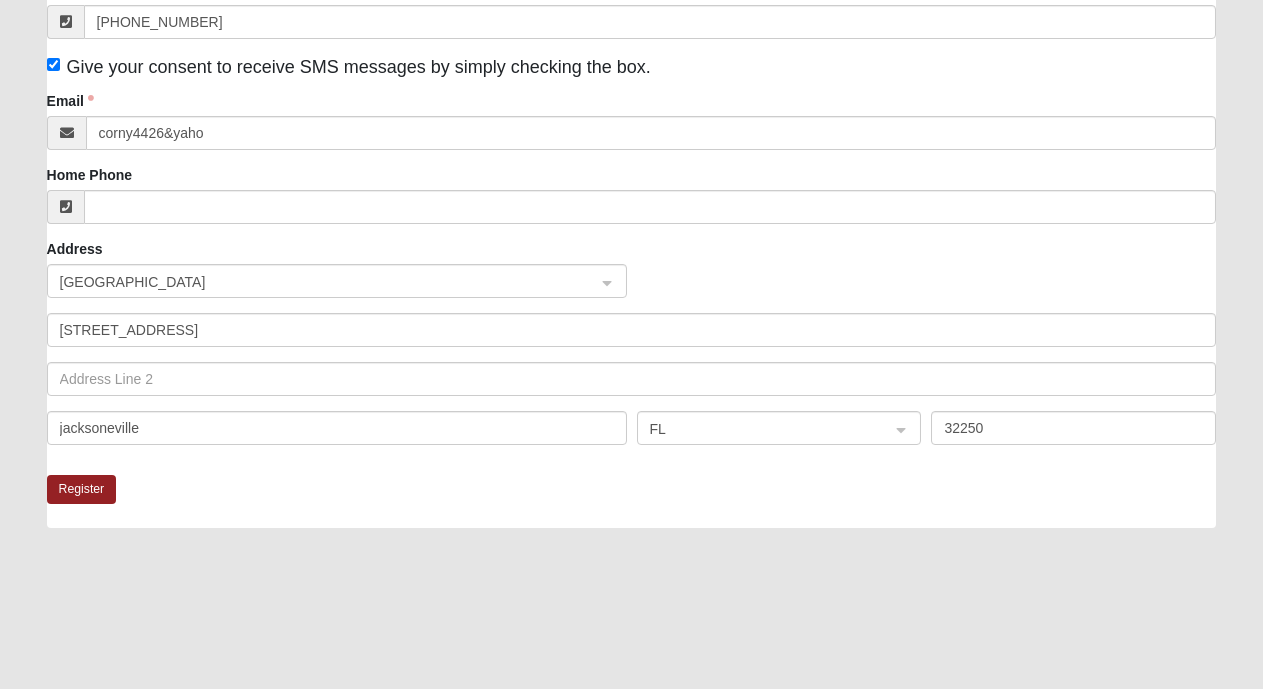 click at bounding box center (66, 207) 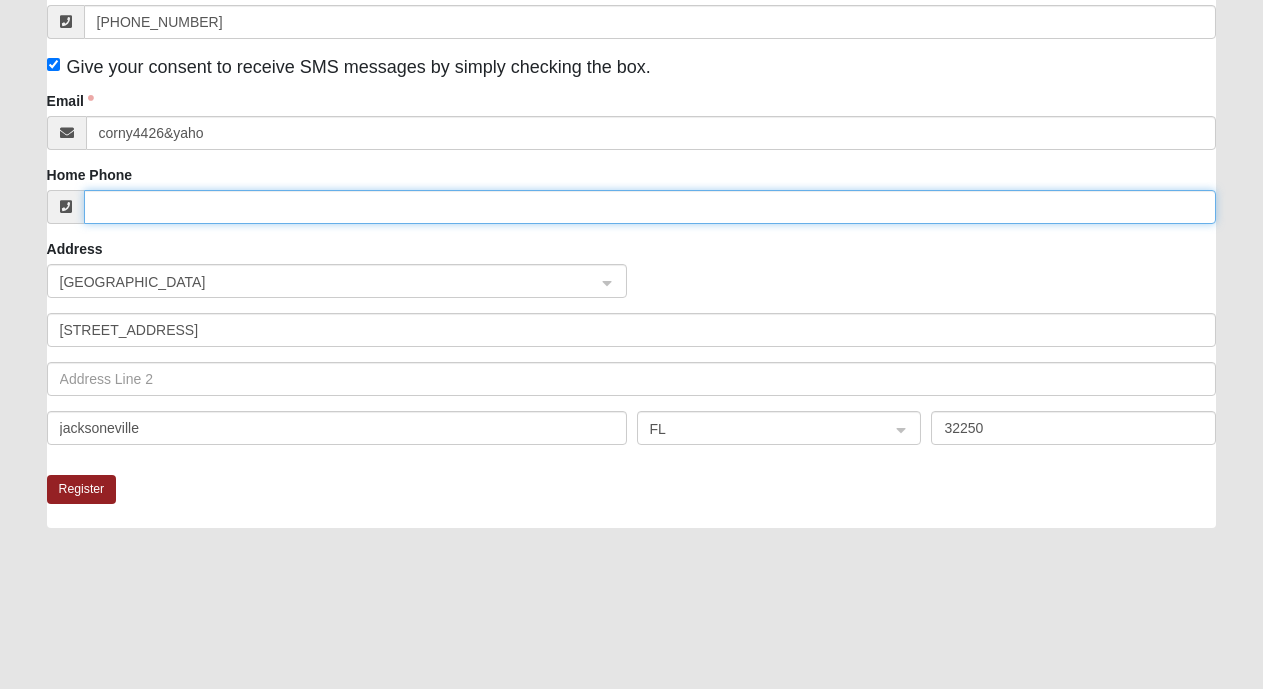 click on "Home Phone" at bounding box center (650, 207) 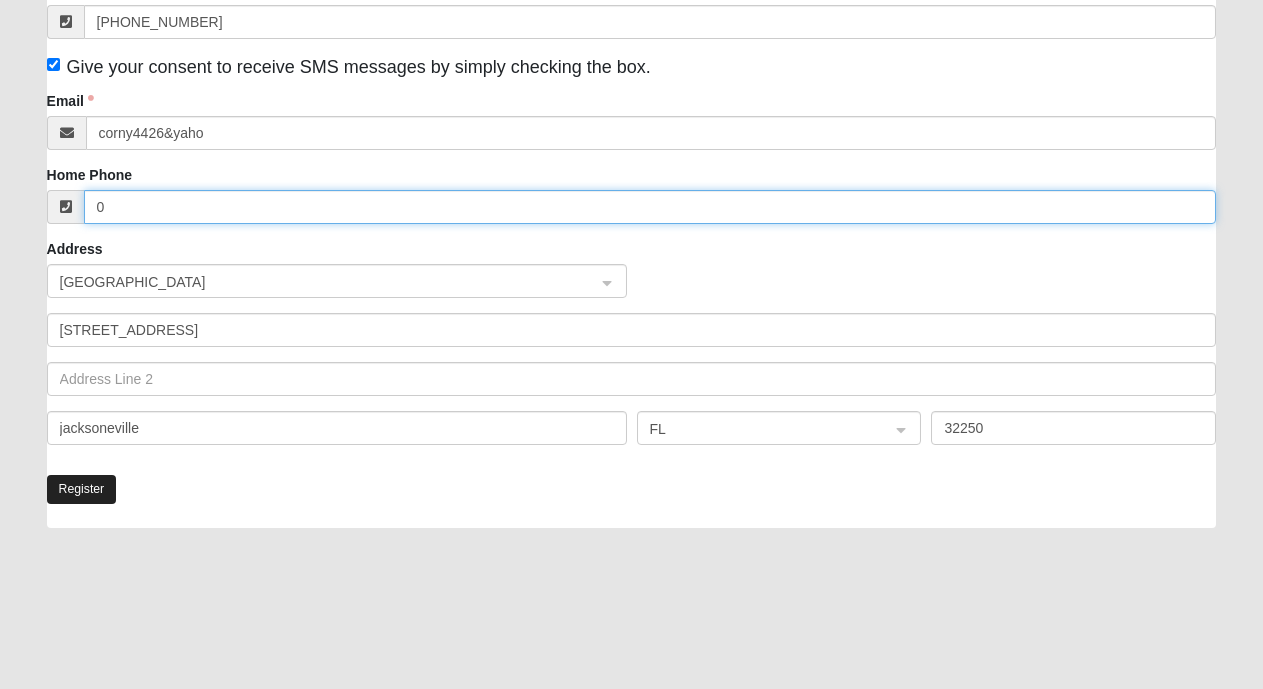 type on "0" 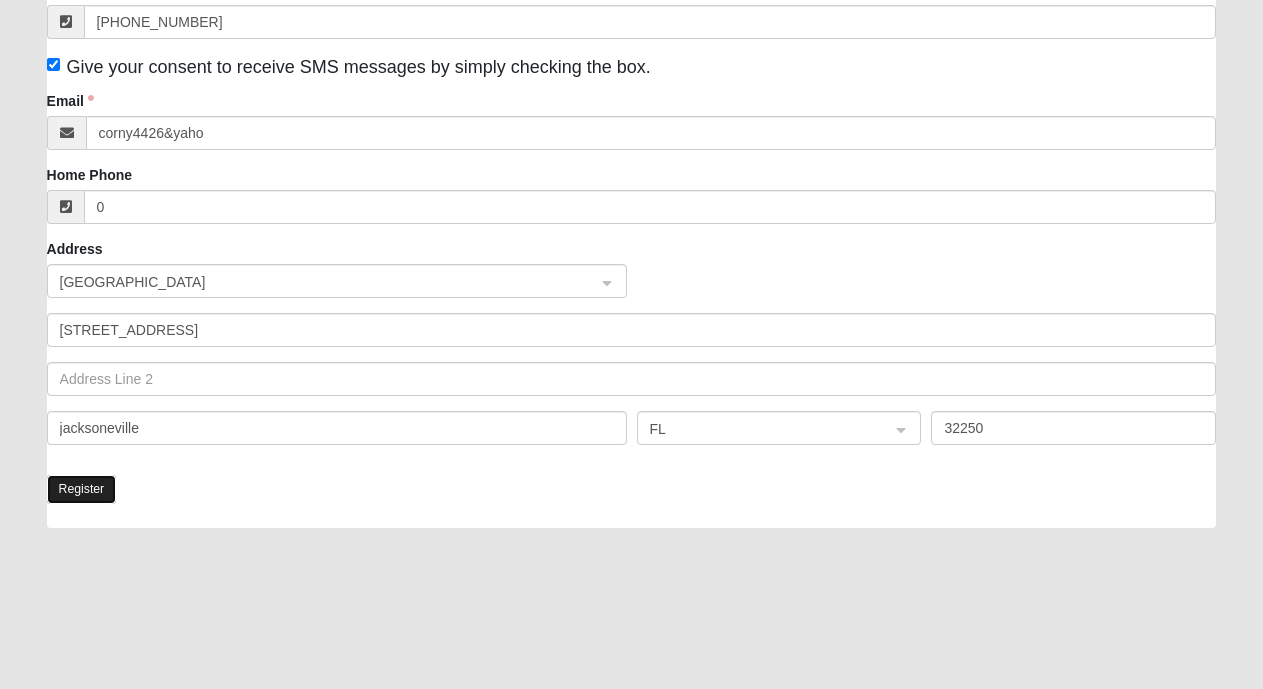 click on "Register" 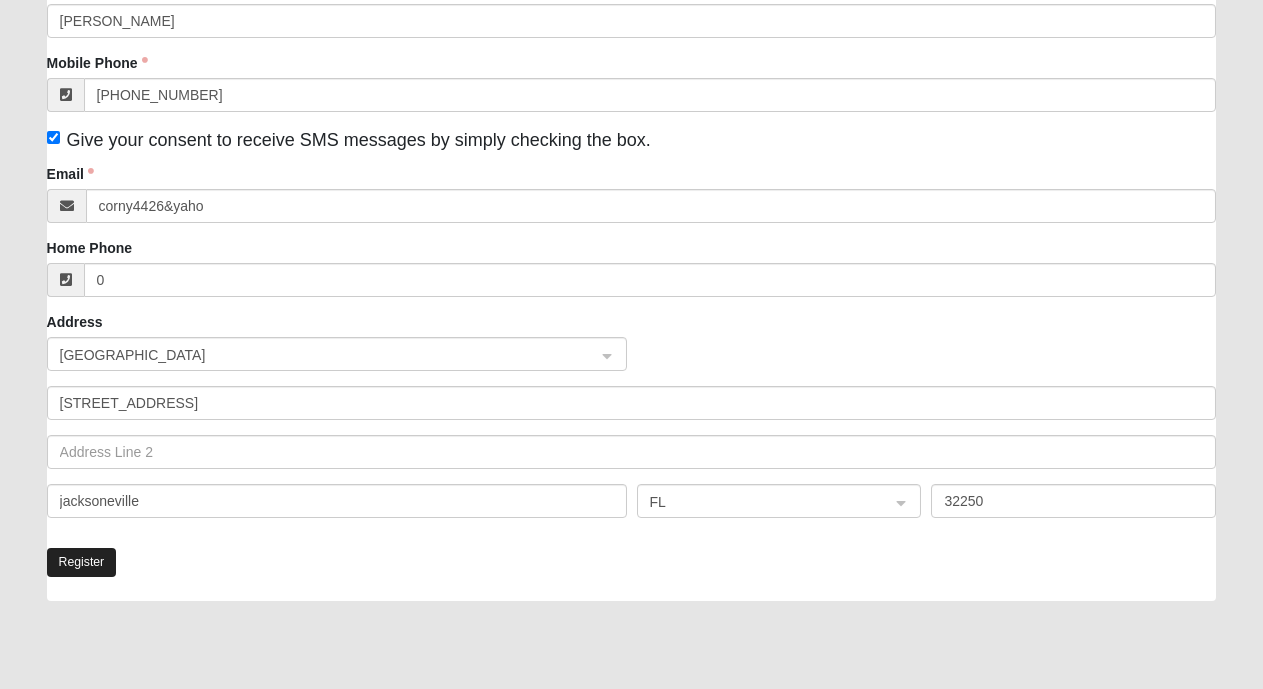 scroll, scrollTop: 476, scrollLeft: 0, axis: vertical 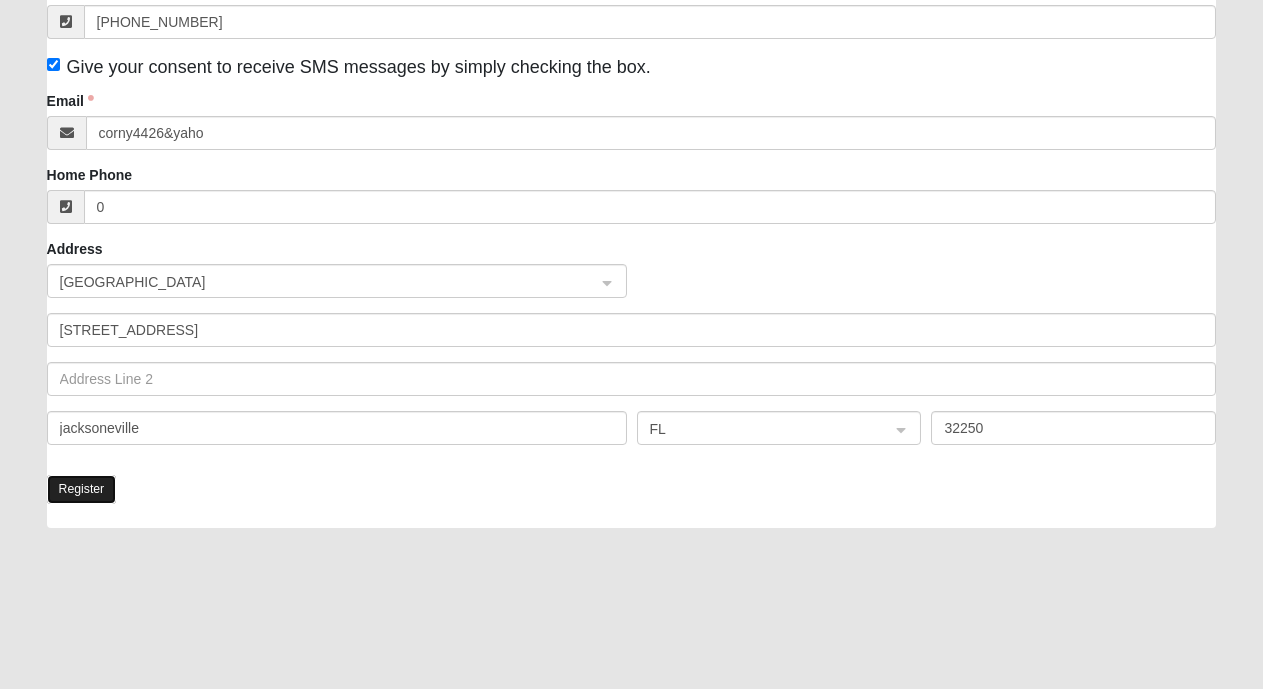click on "Register" 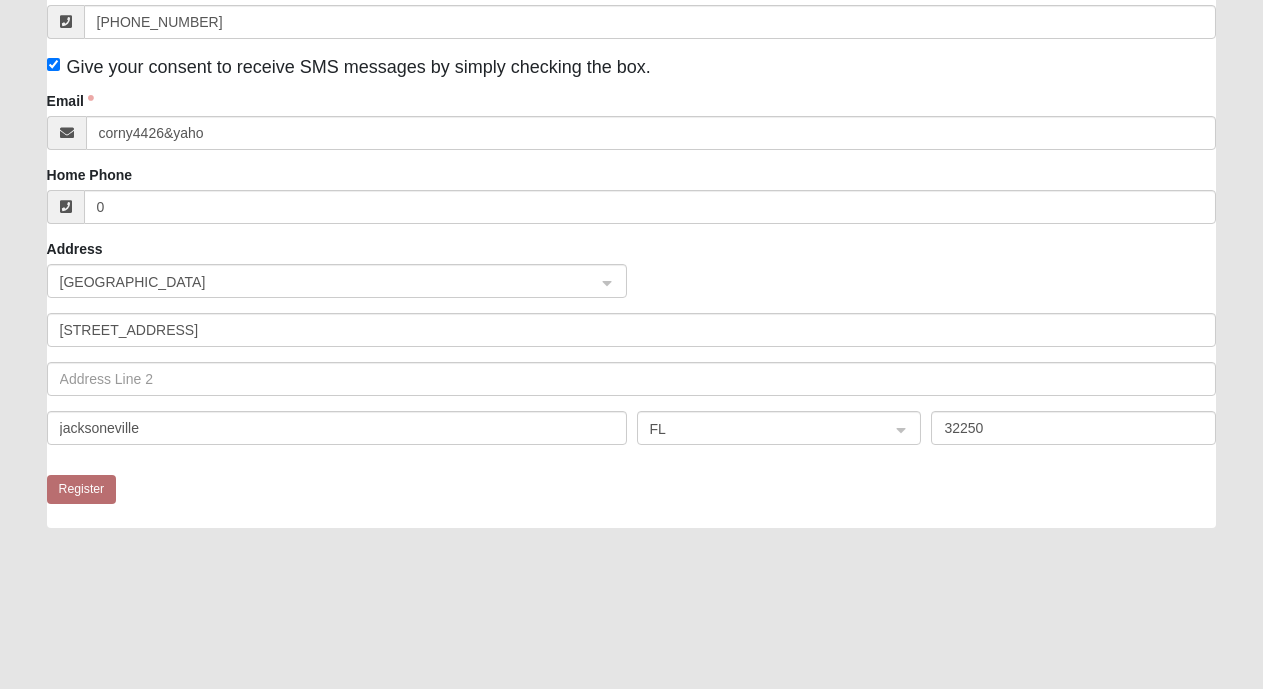 scroll, scrollTop: 476, scrollLeft: 0, axis: vertical 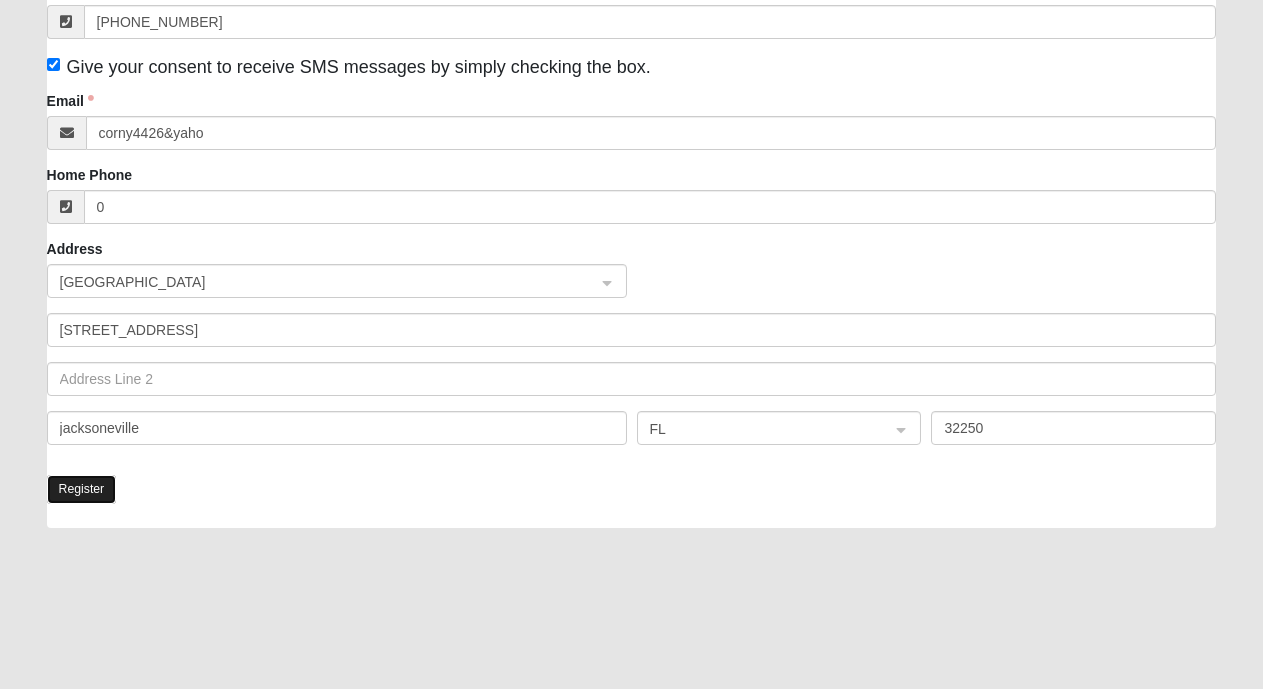 click on "Register" 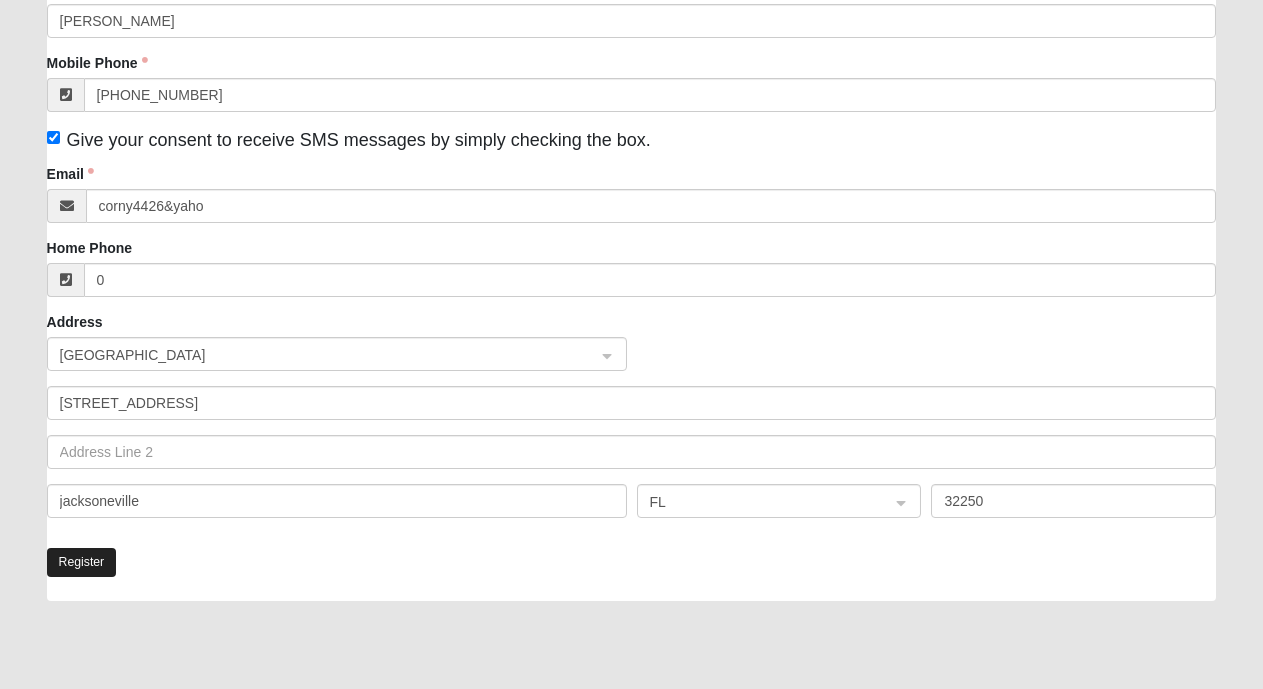 scroll, scrollTop: 476, scrollLeft: 0, axis: vertical 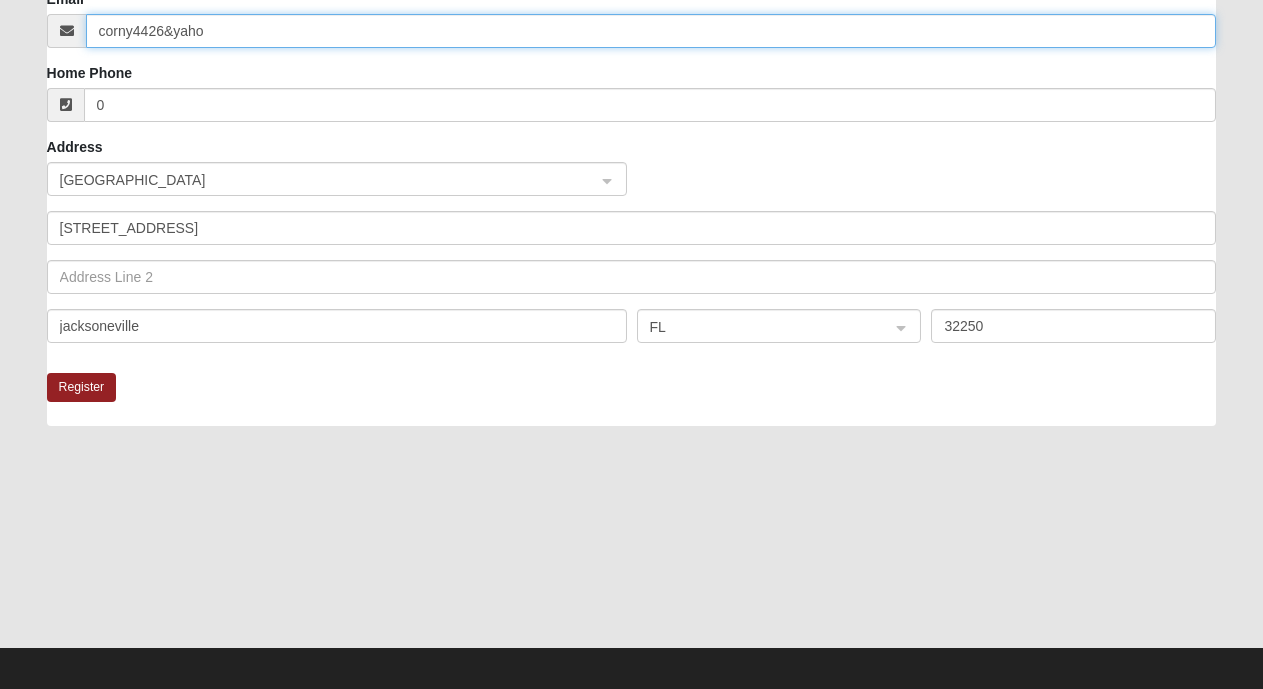 click on "corny4426&yaho" at bounding box center [651, 31] 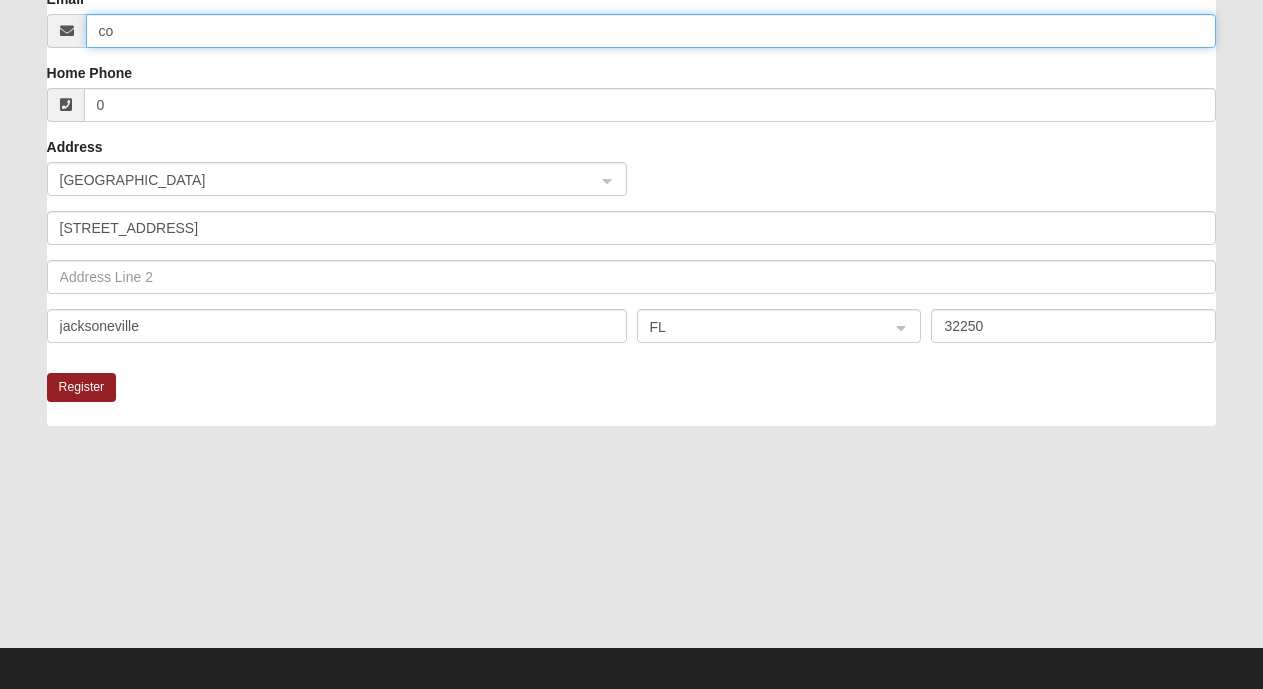 type on "c" 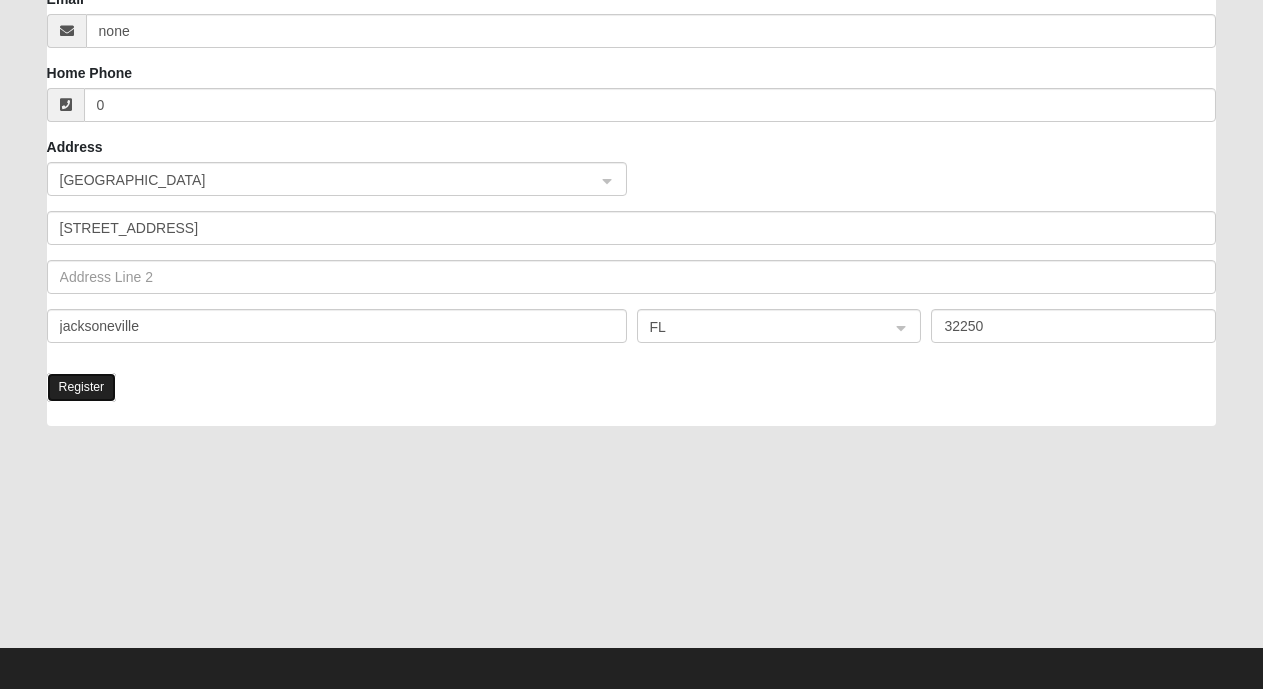 click on "Register" 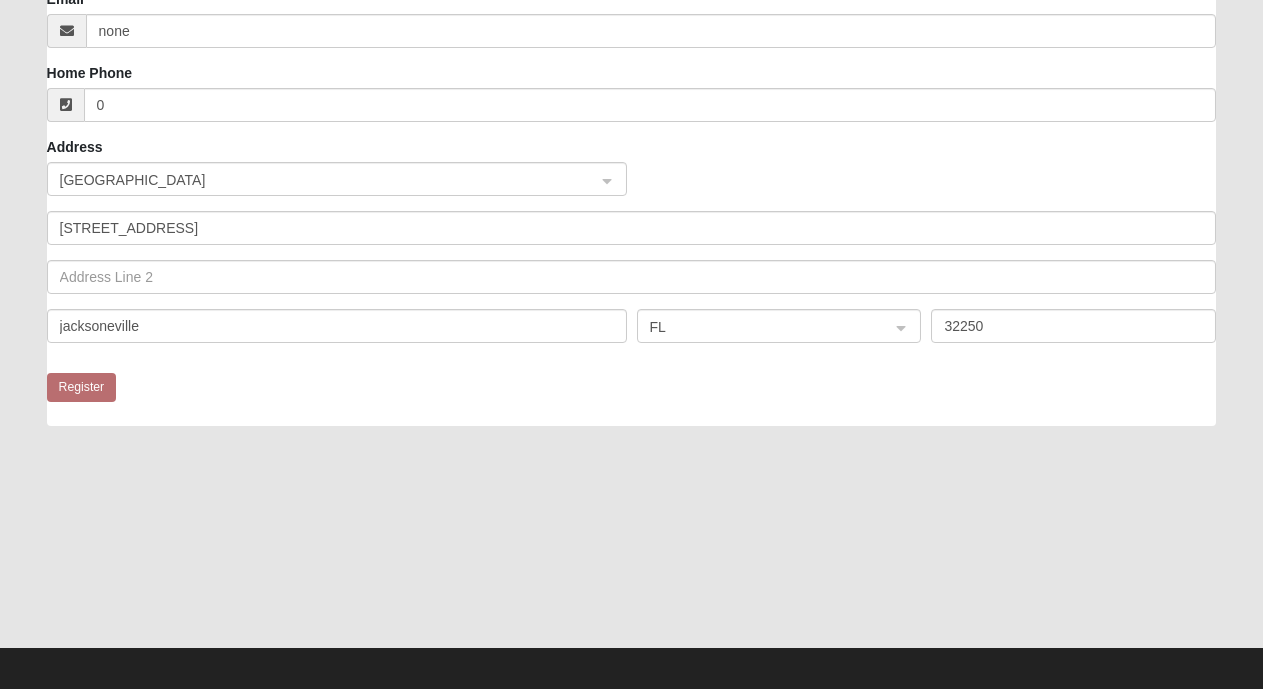 scroll, scrollTop: 578, scrollLeft: 0, axis: vertical 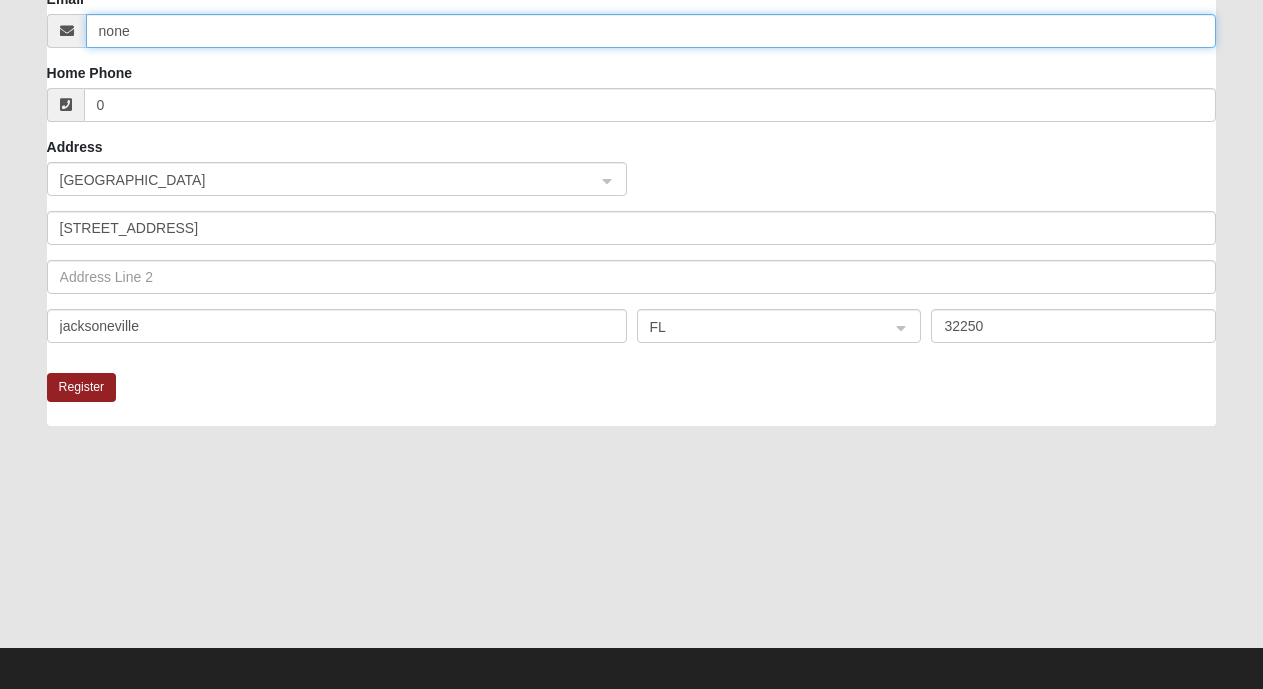 click on "none" at bounding box center [651, 31] 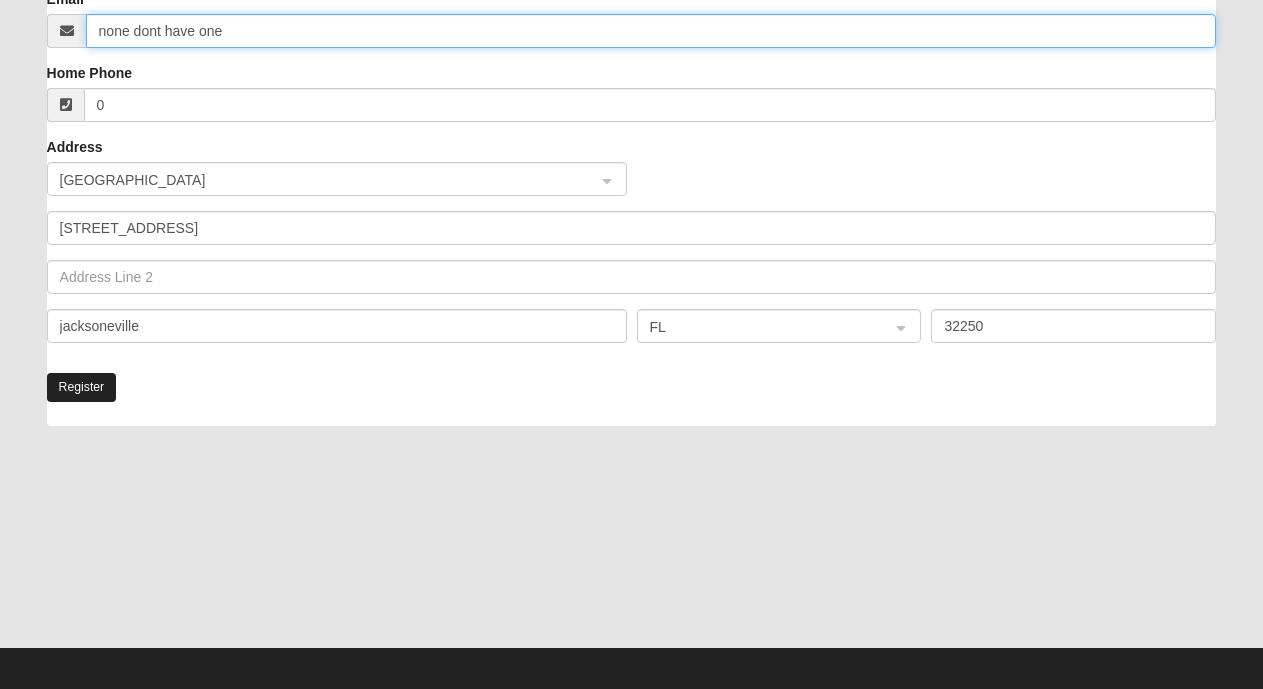 type on "none dont have one" 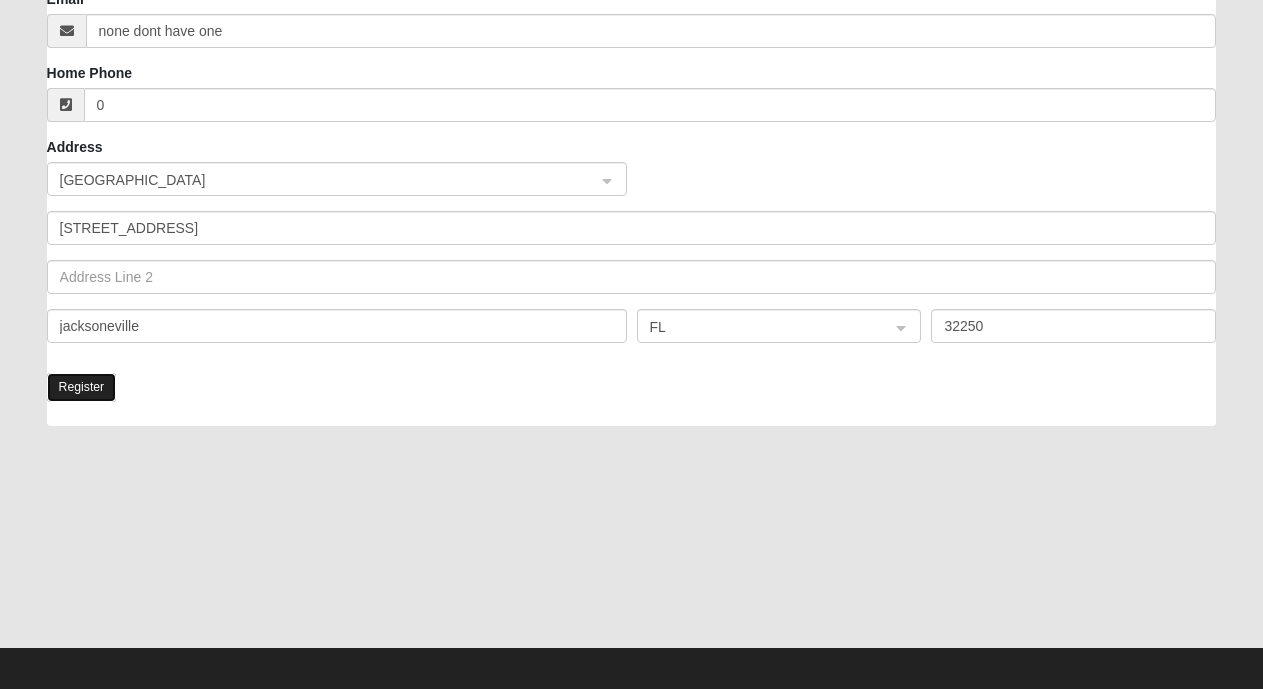 click on "Register" 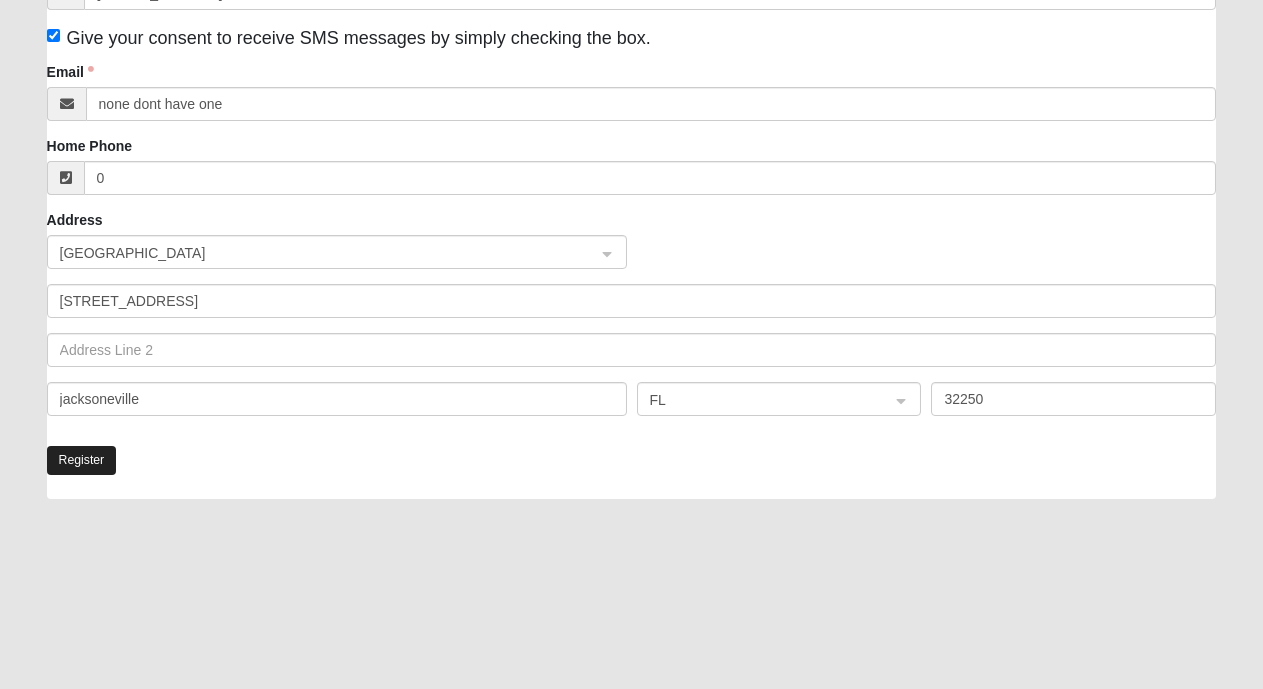 scroll, scrollTop: 578, scrollLeft: 0, axis: vertical 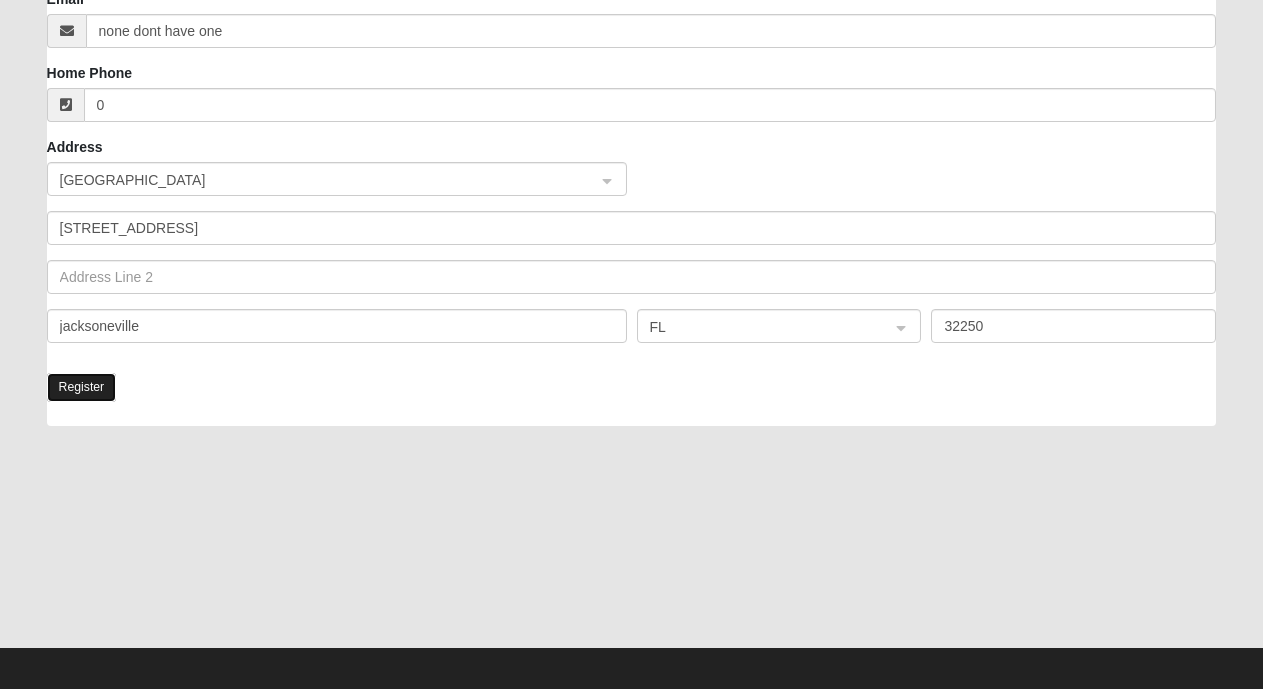 click on "Register" 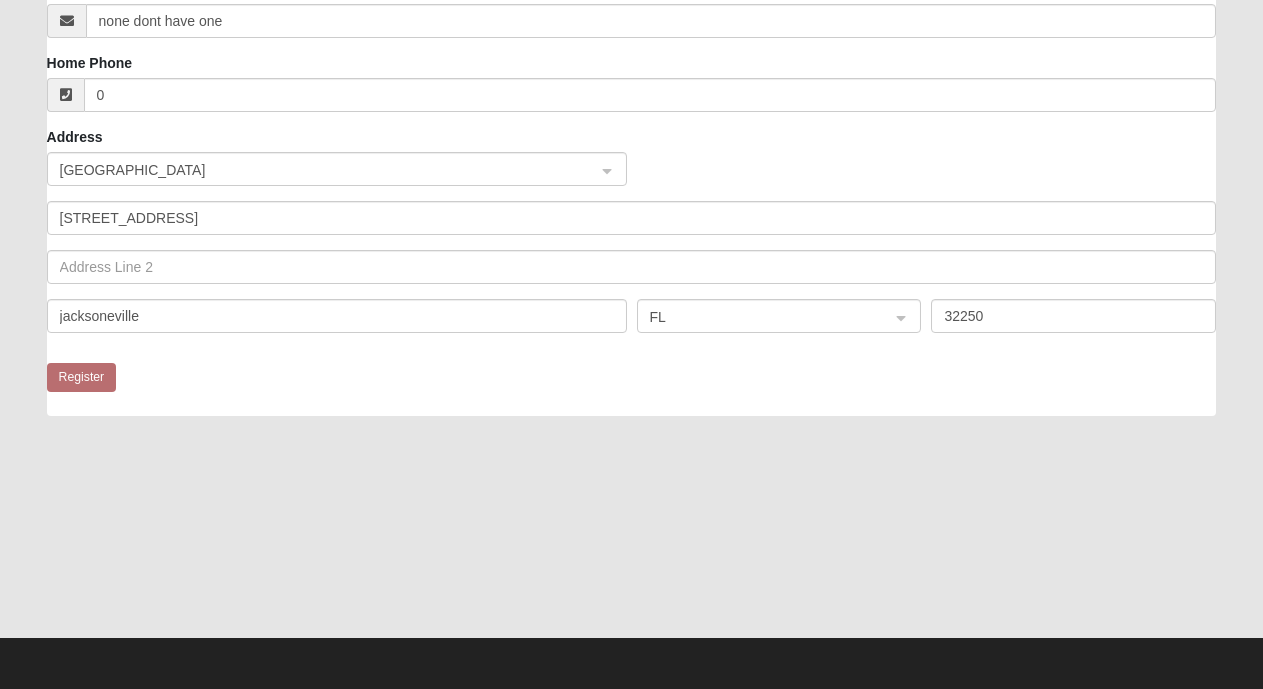 scroll, scrollTop: 578, scrollLeft: 0, axis: vertical 